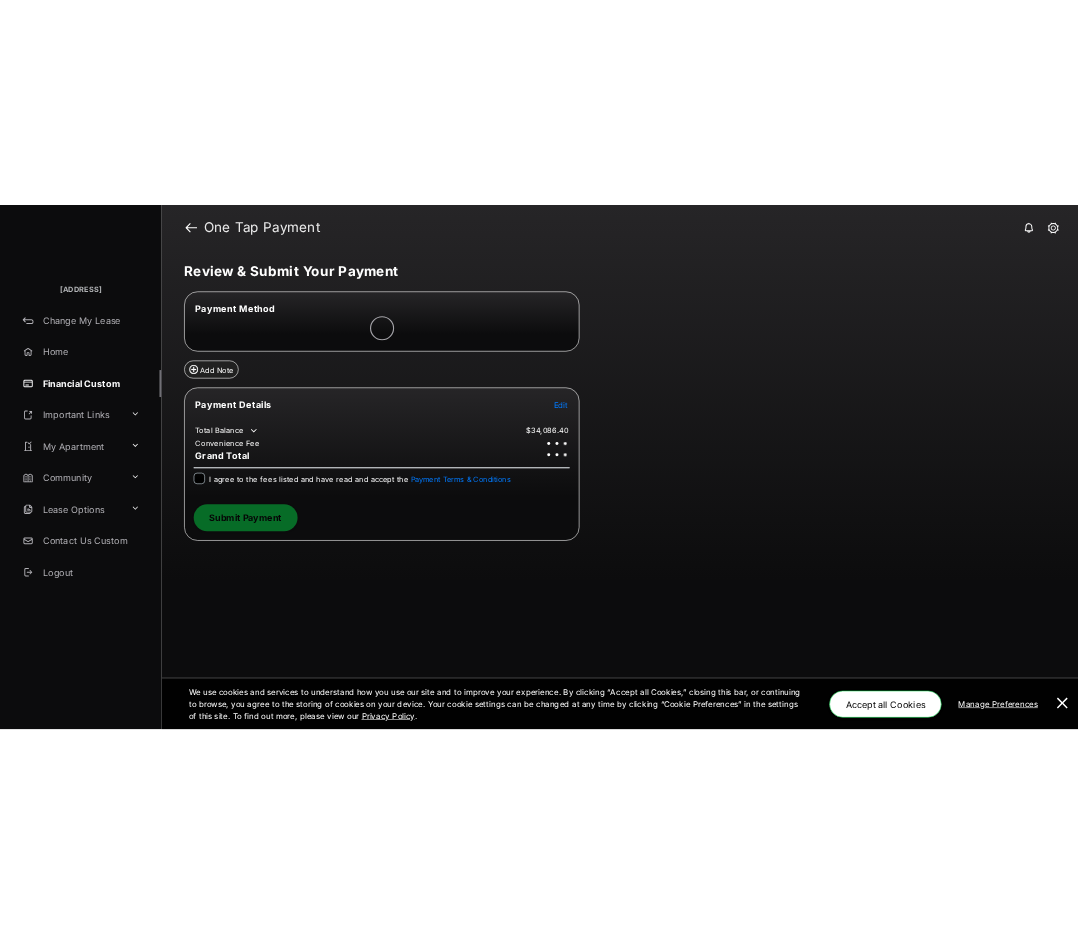 scroll, scrollTop: 0, scrollLeft: 0, axis: both 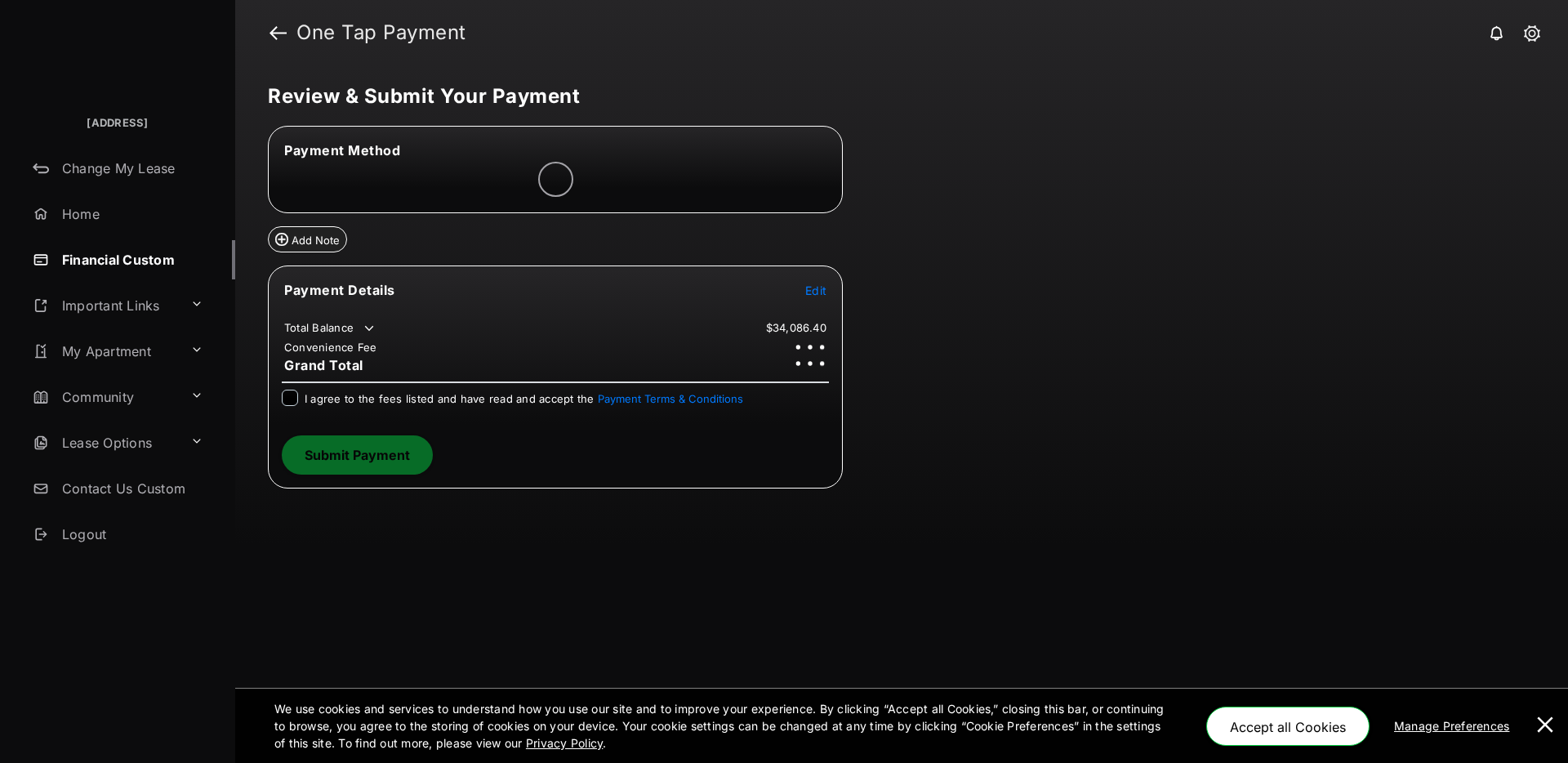 click on "Edit" at bounding box center [816, 290] 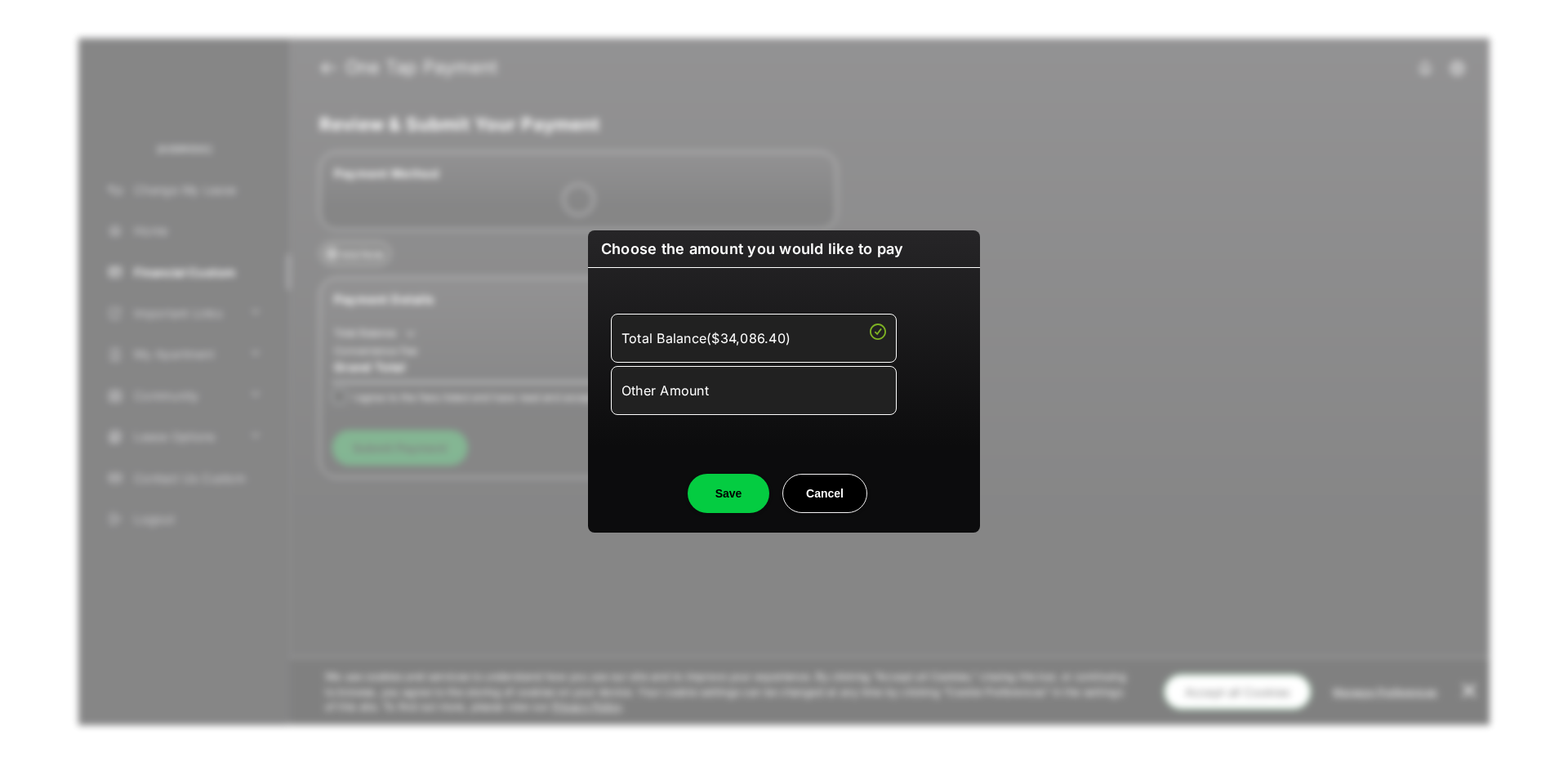 click on "Other Amount" at bounding box center [754, 390] 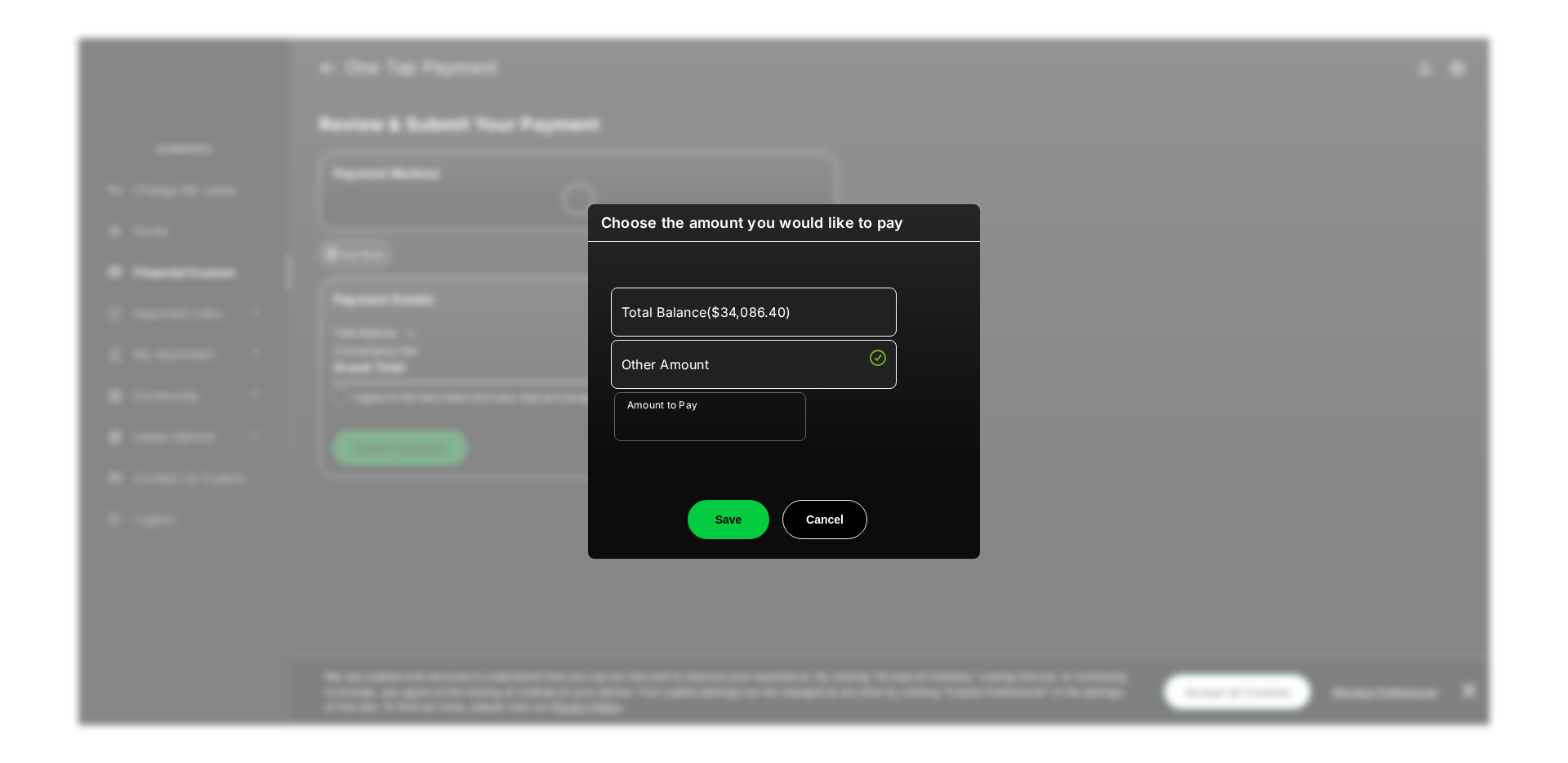 click on "Amount to Pay" at bounding box center [710, 417] 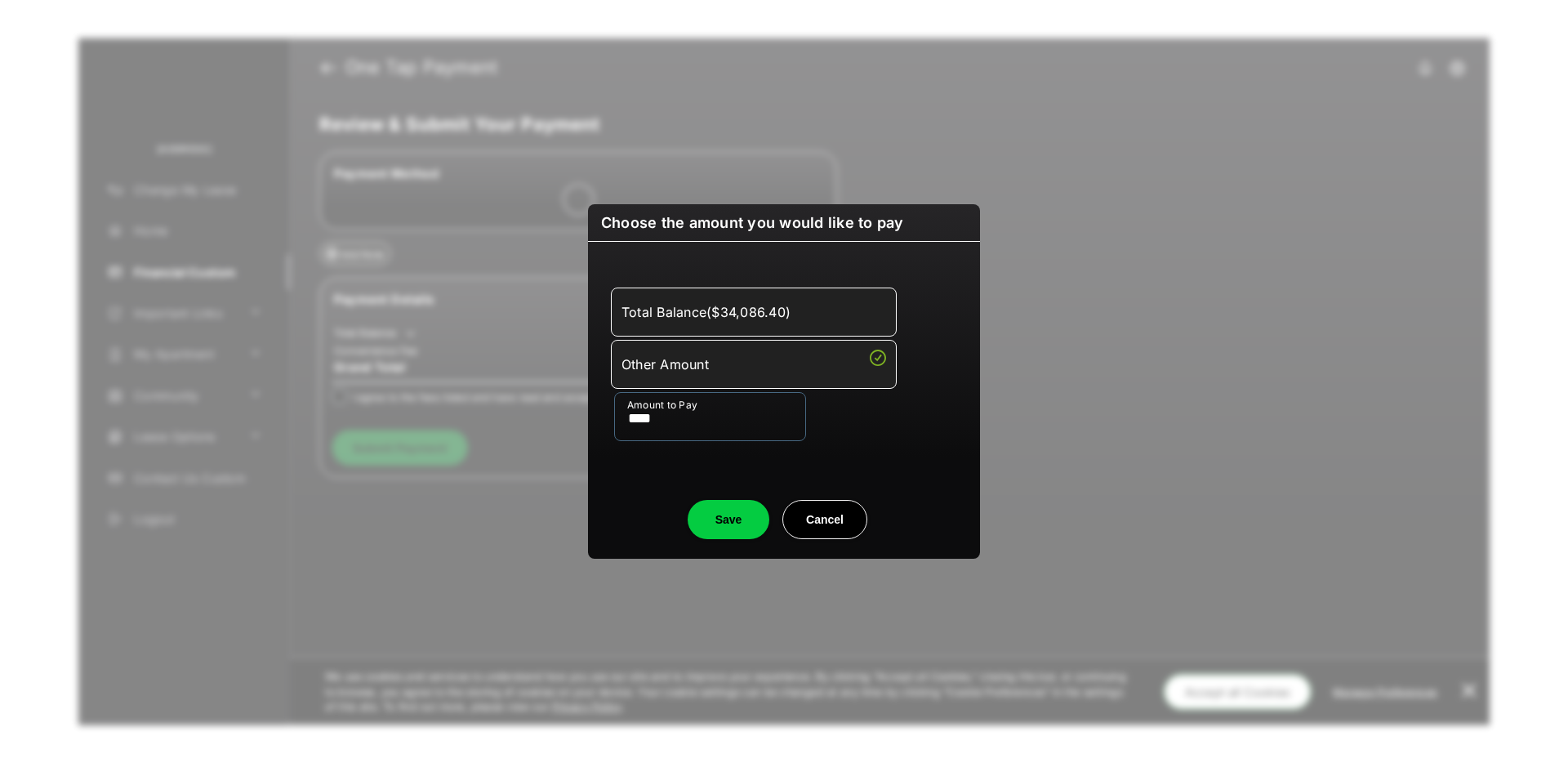 type on "****" 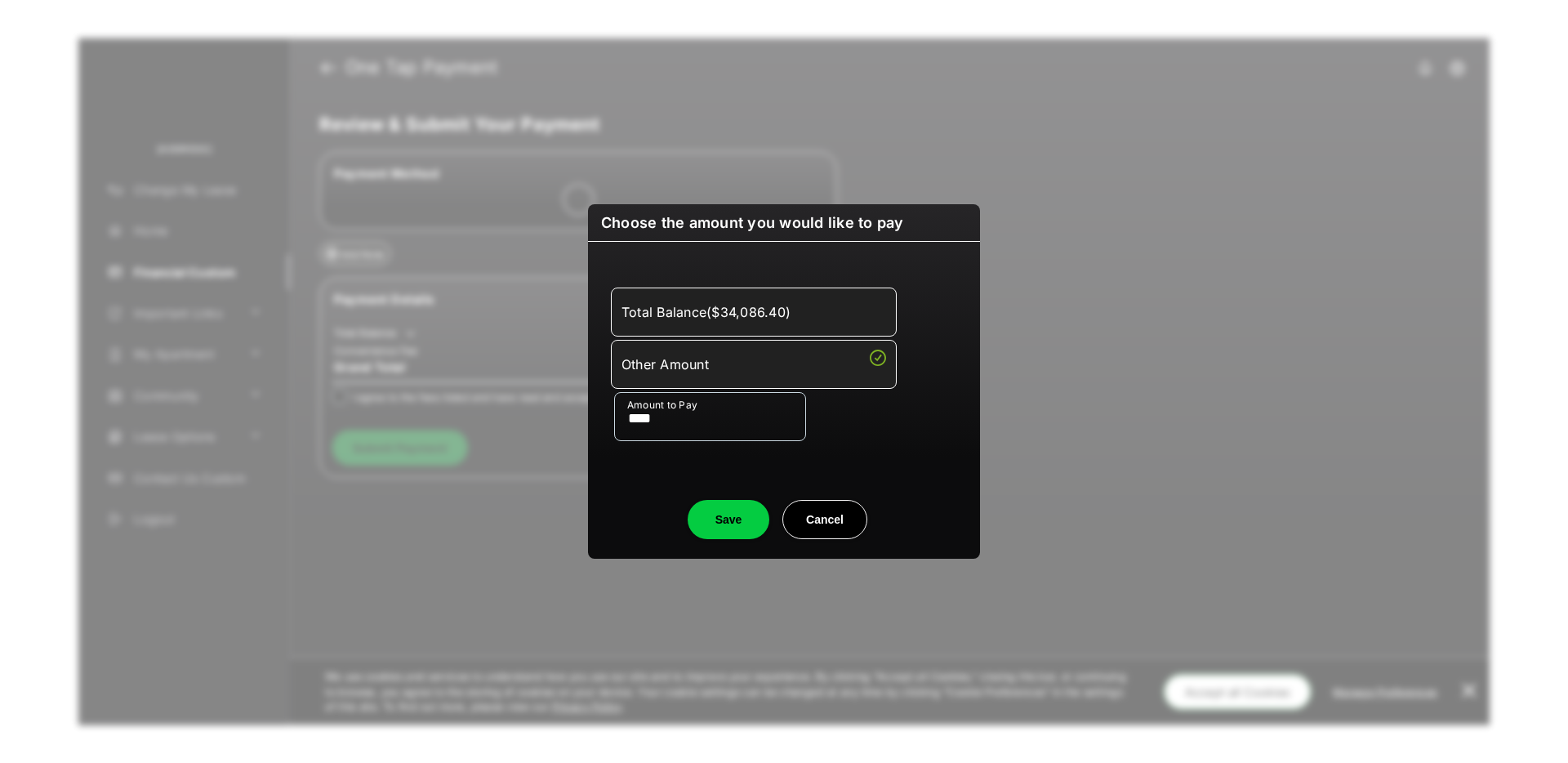 click on "Save" at bounding box center [728, 520] 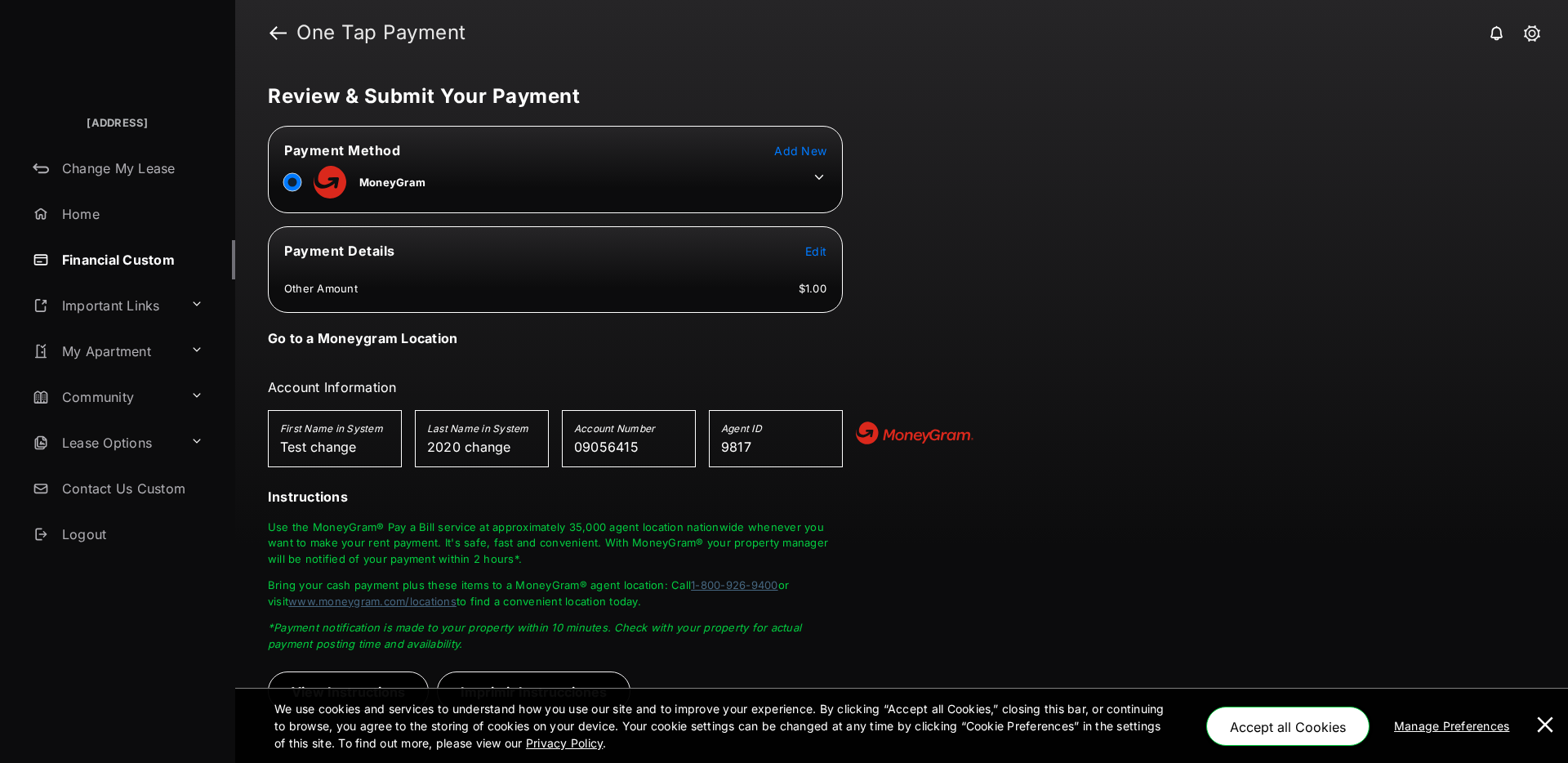 click 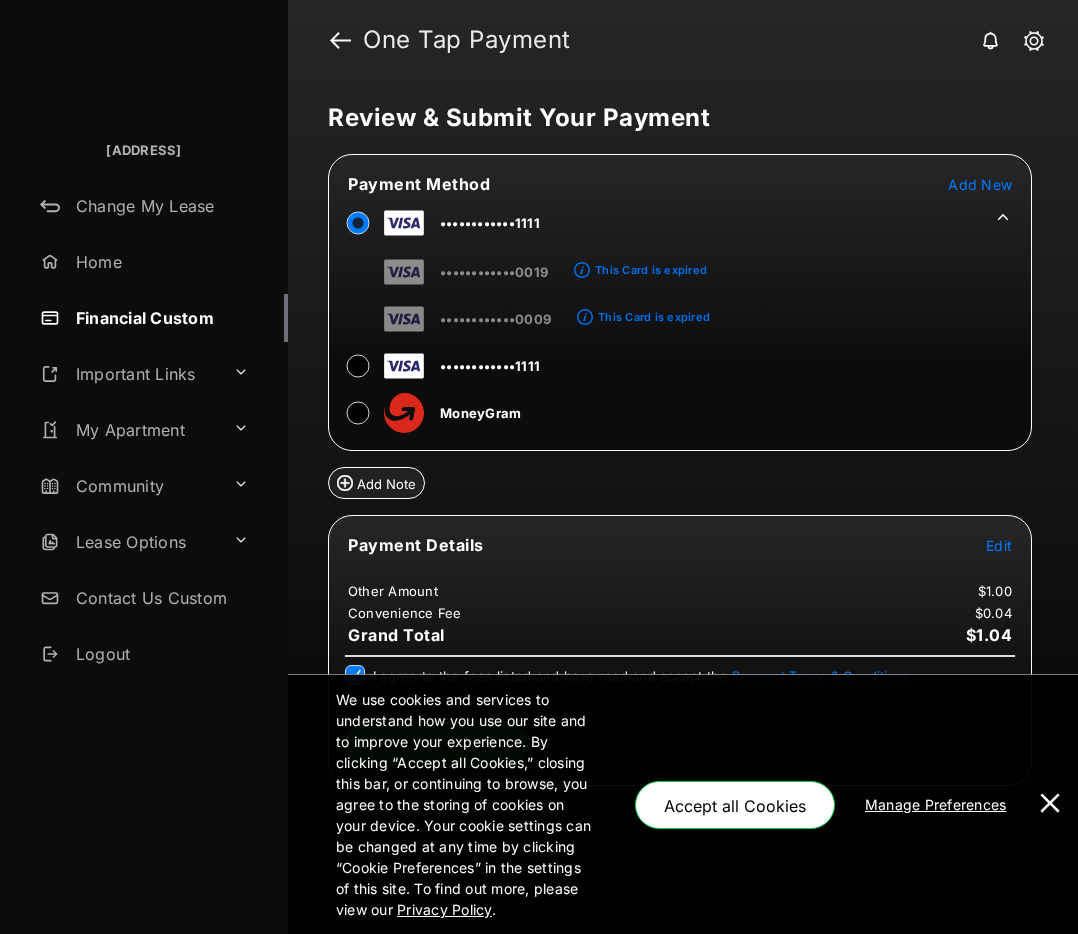click at bounding box center [1050, 804] 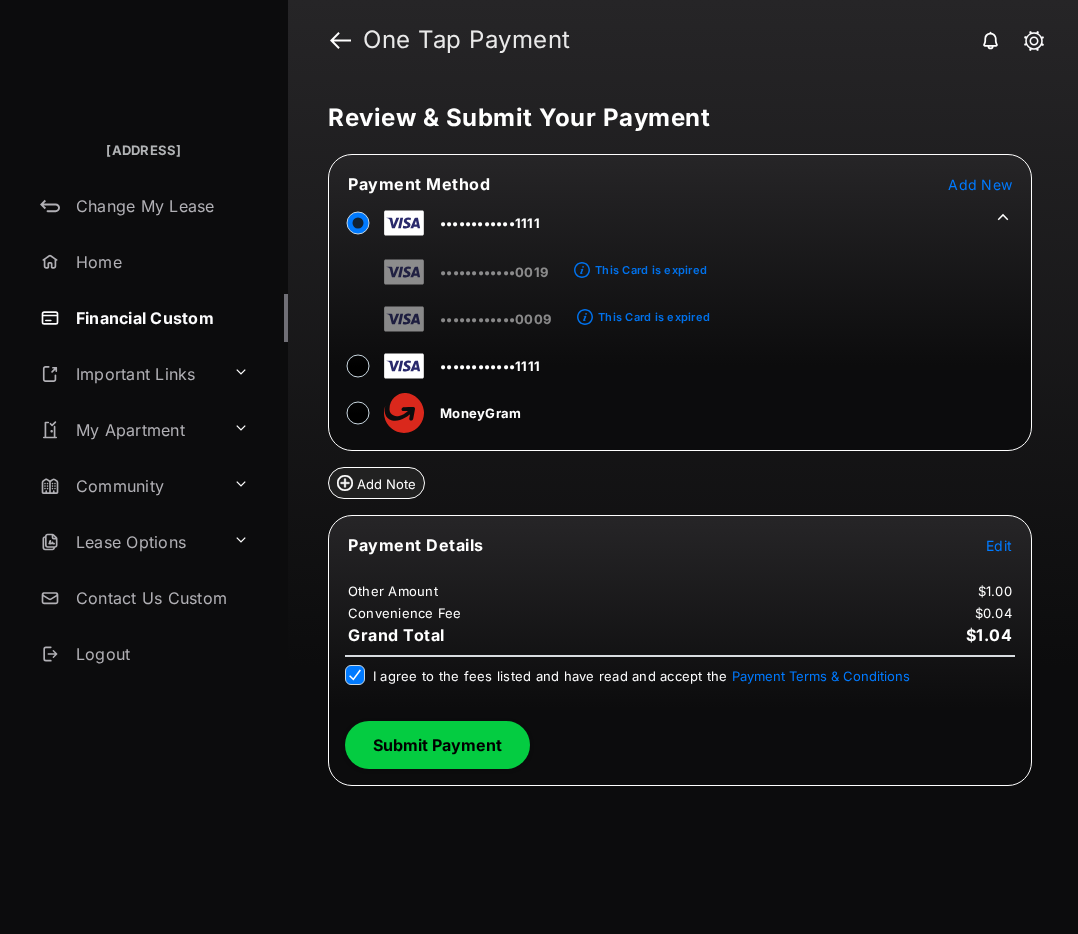 click on "Submit Payment" at bounding box center (437, 745) 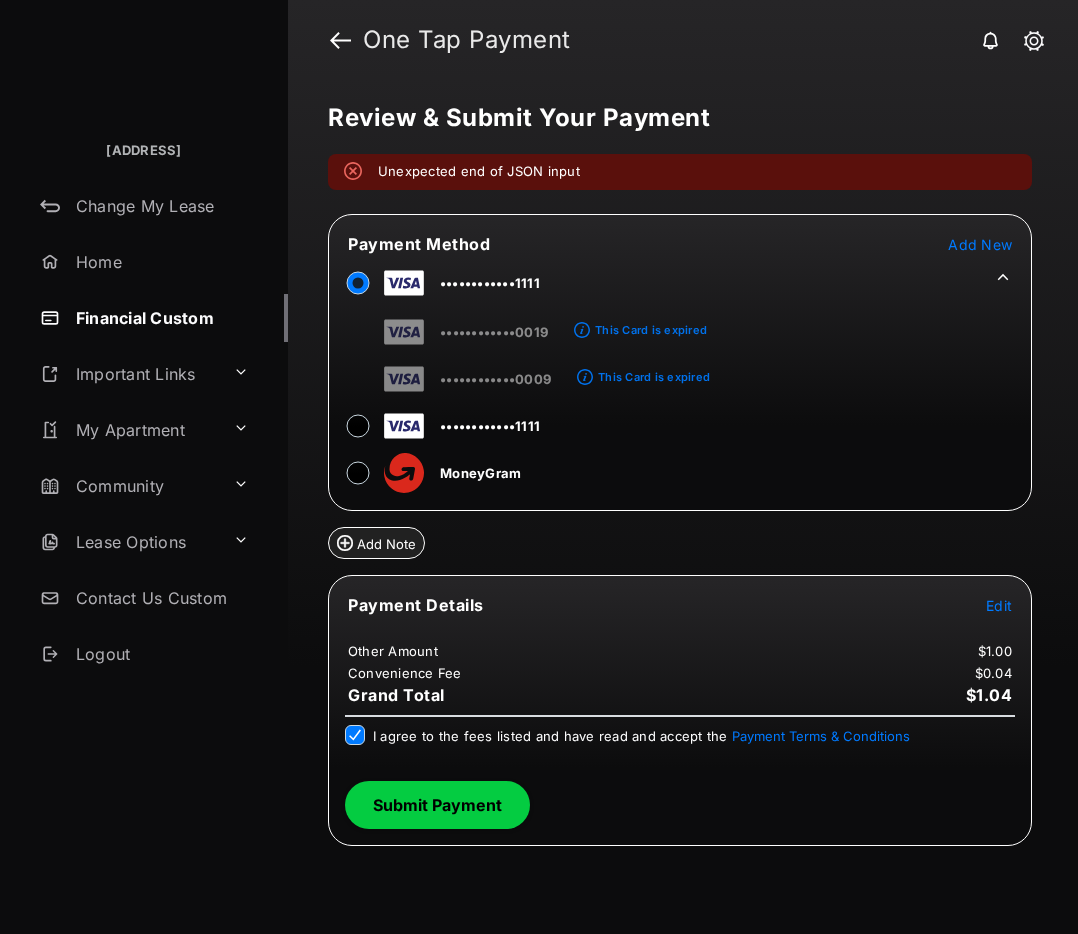 click on "Submit Payment" at bounding box center [437, 805] 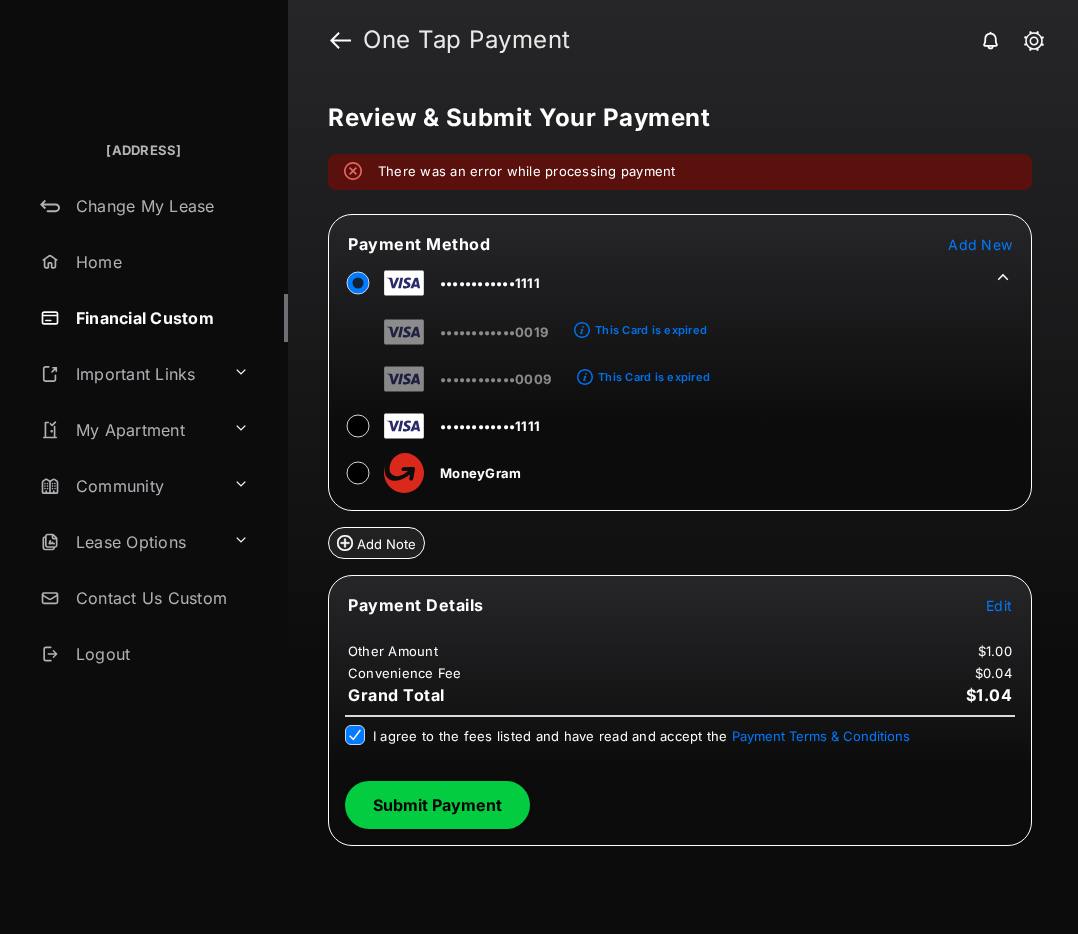click on "Submit Payment" at bounding box center (437, 805) 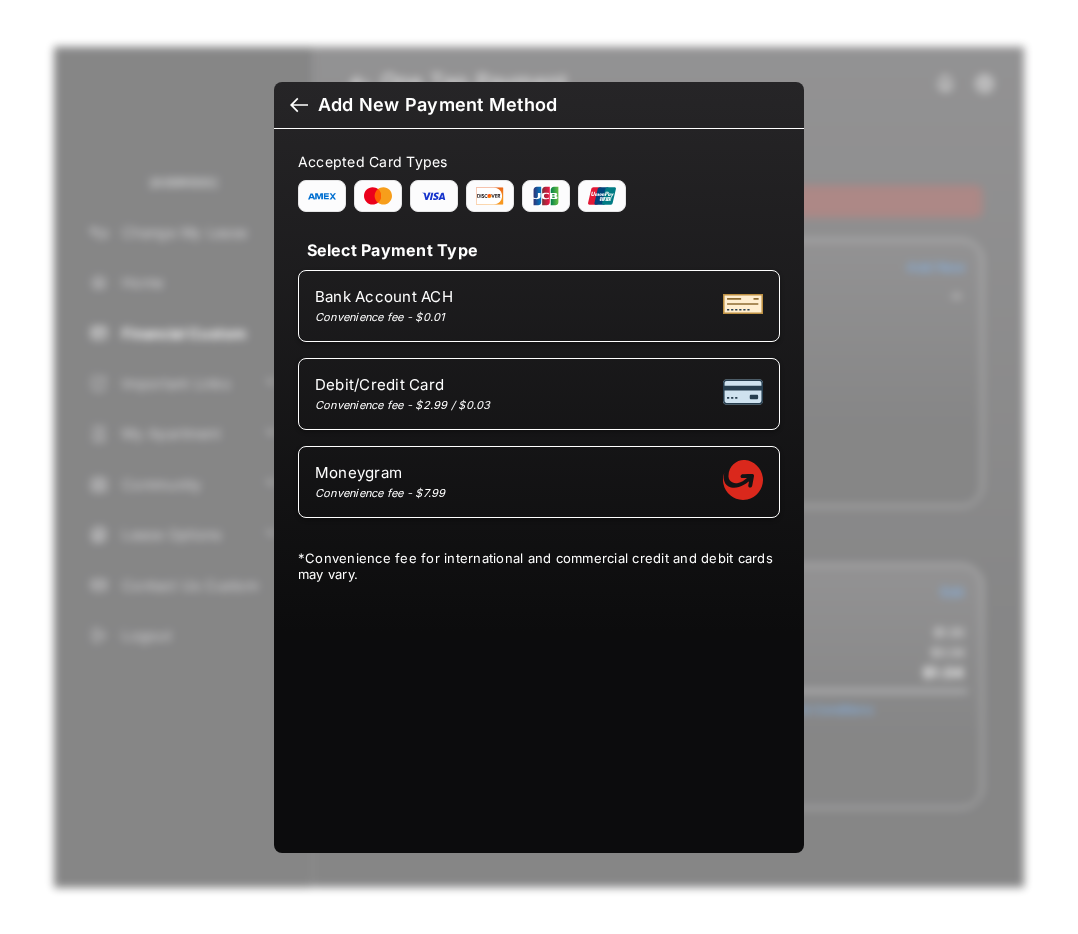 click on "Bank Account ACH Convenience fee - $0.01" at bounding box center (539, 306) 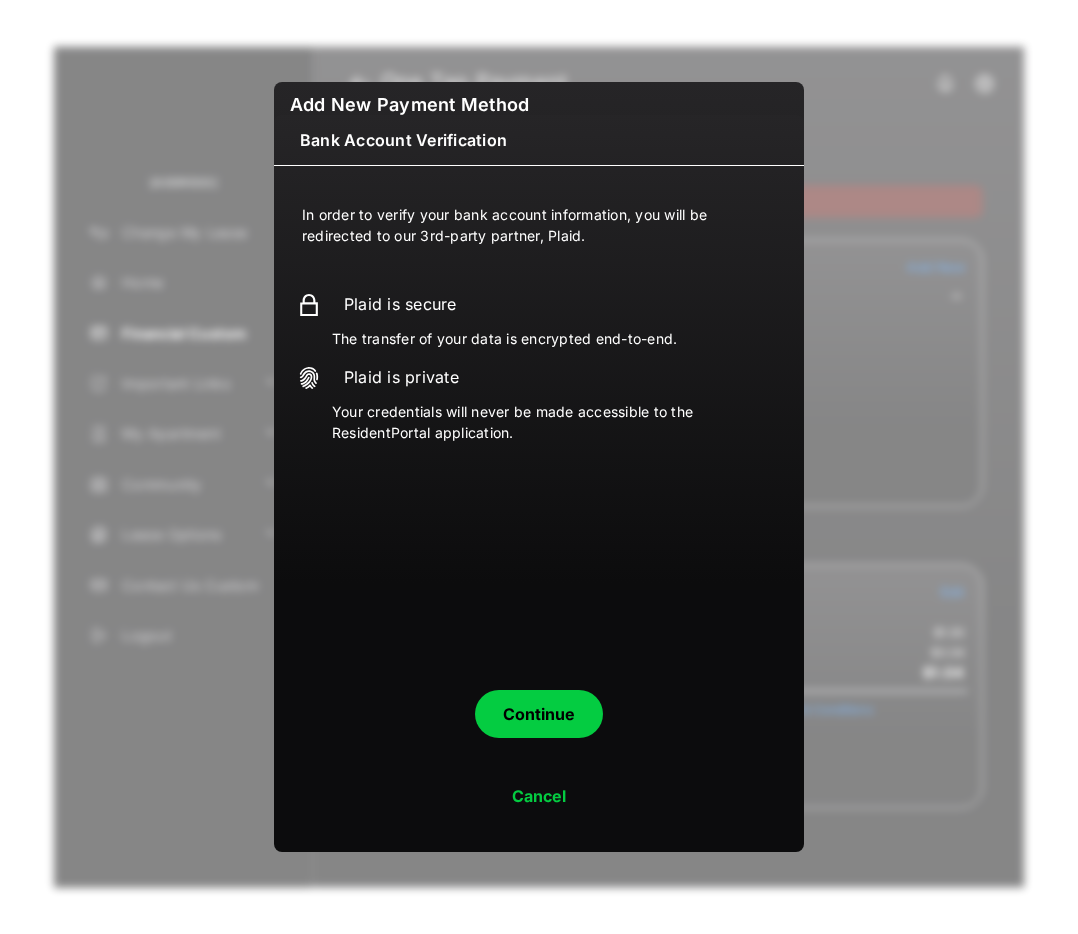 click on "Continue" at bounding box center (539, 714) 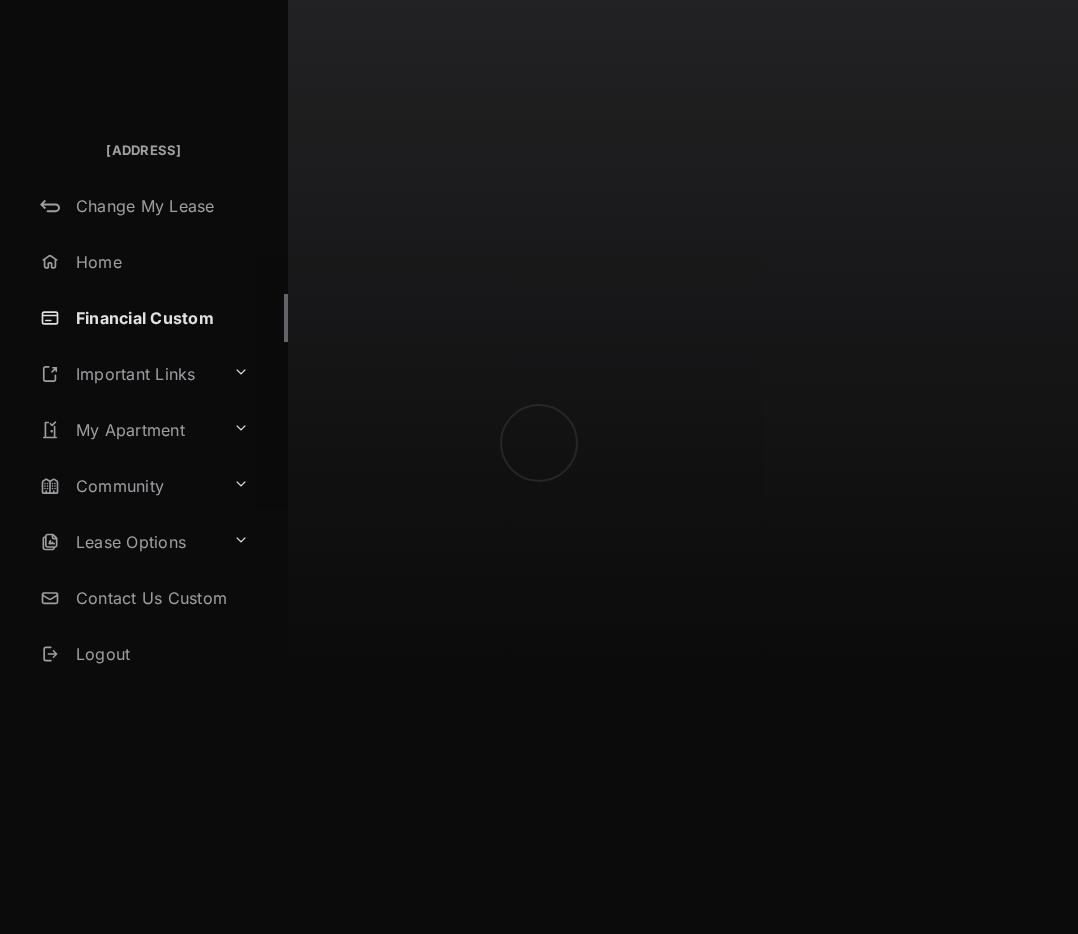 select on "**" 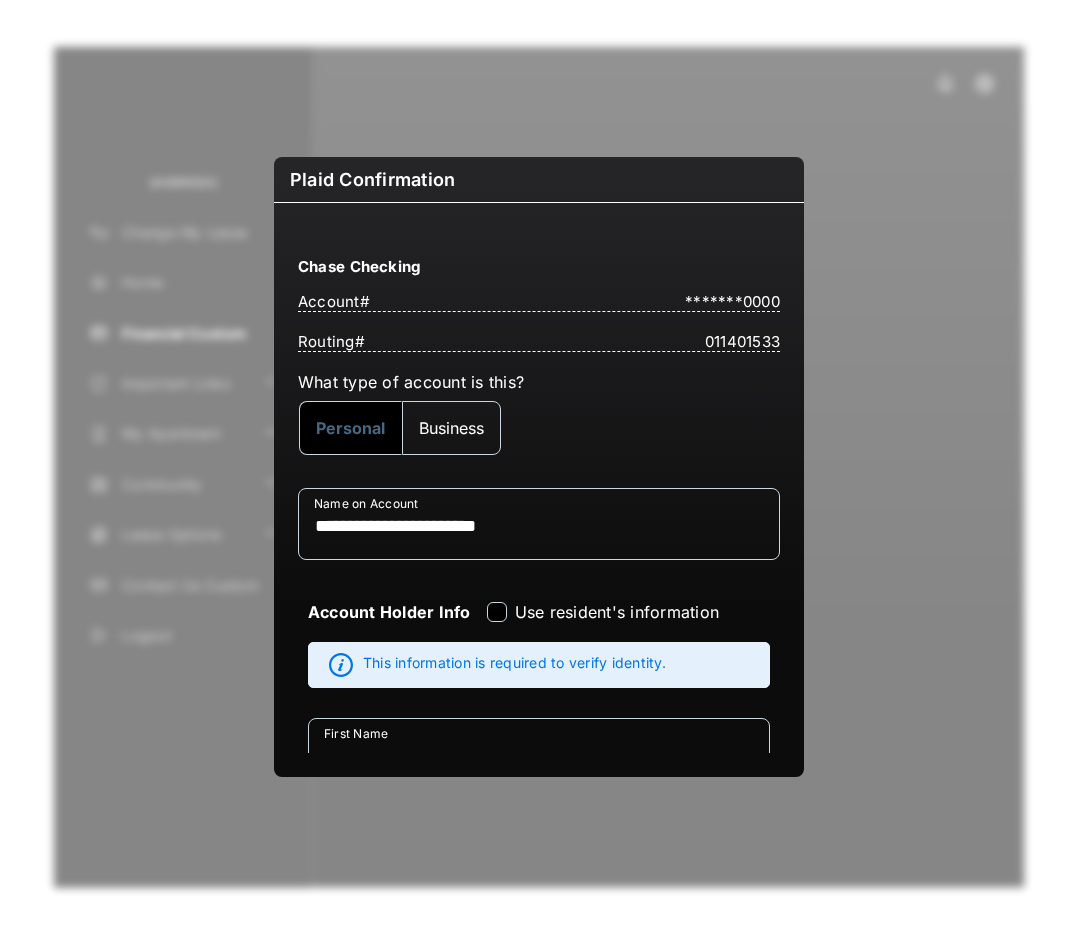 type on "**********" 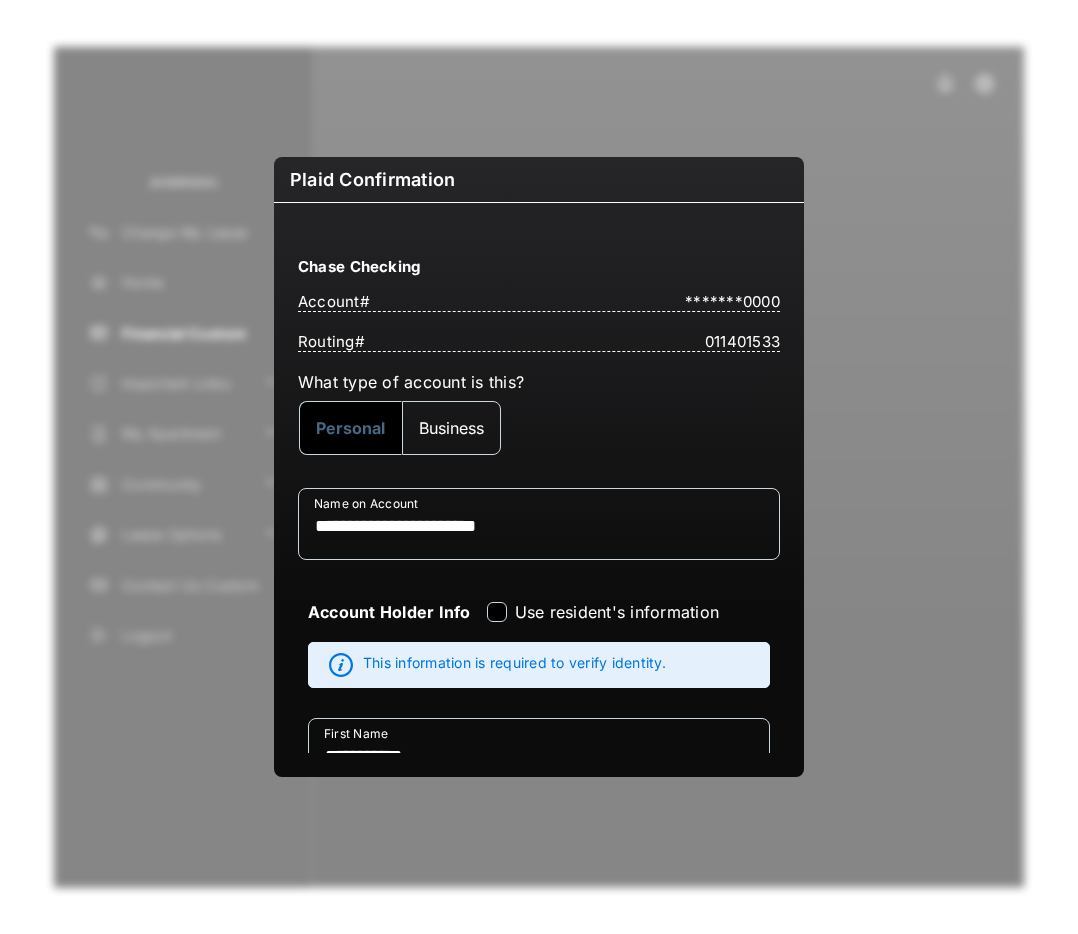 select on "**" 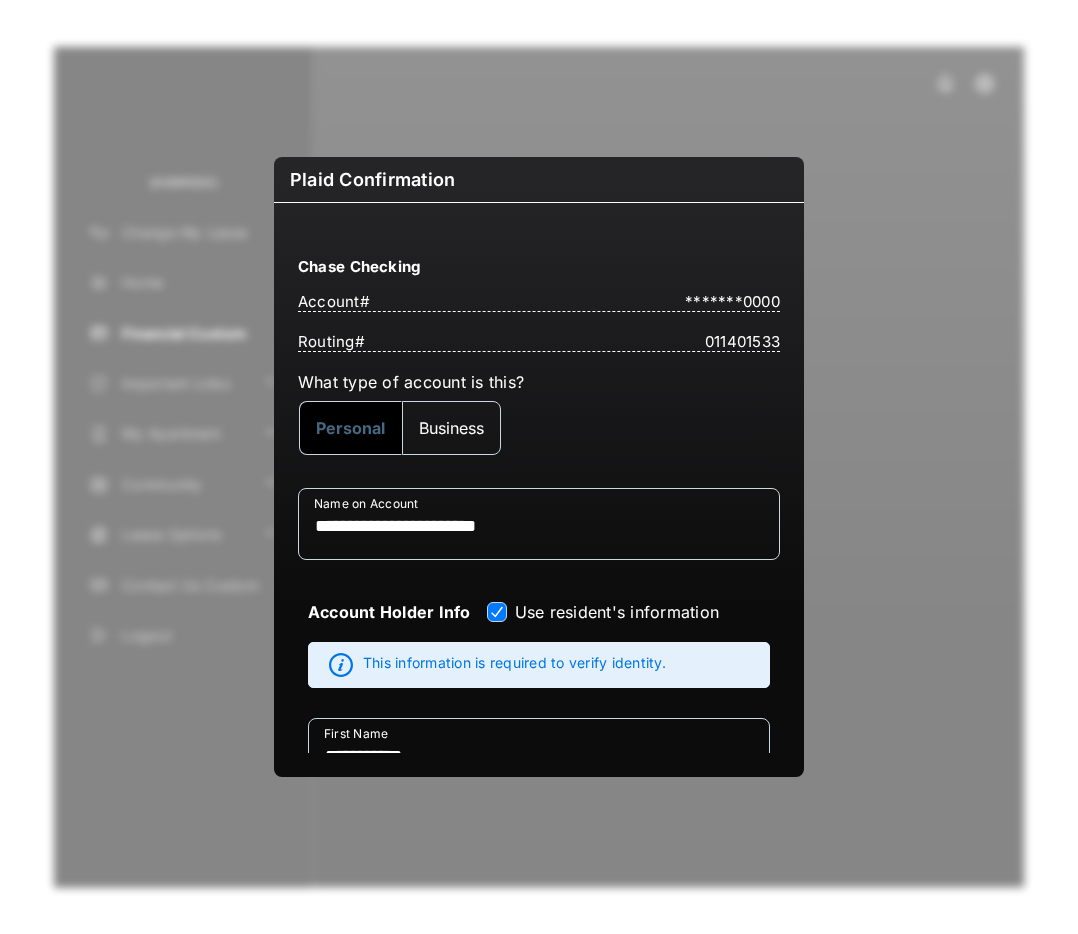 scroll, scrollTop: 361, scrollLeft: 0, axis: vertical 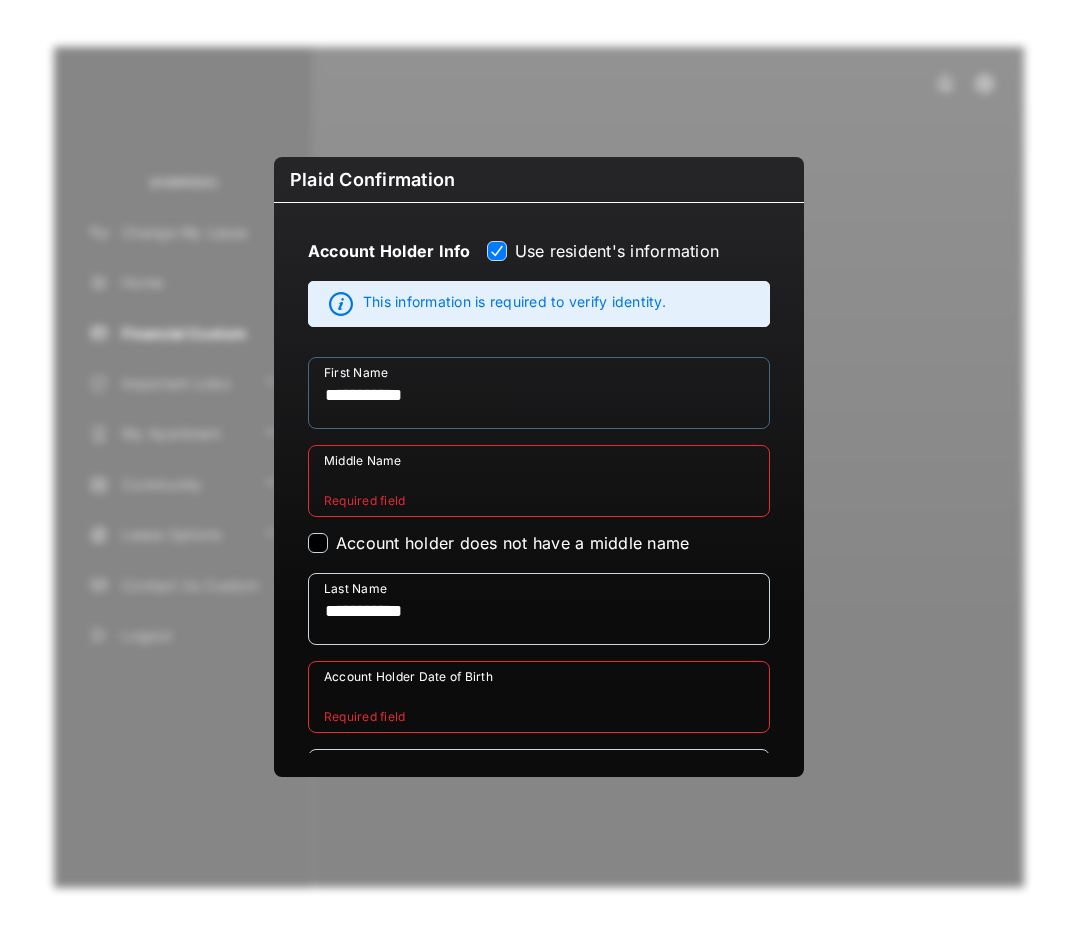 drag, startPoint x: 457, startPoint y: 391, endPoint x: 256, endPoint y: 375, distance: 201.6358 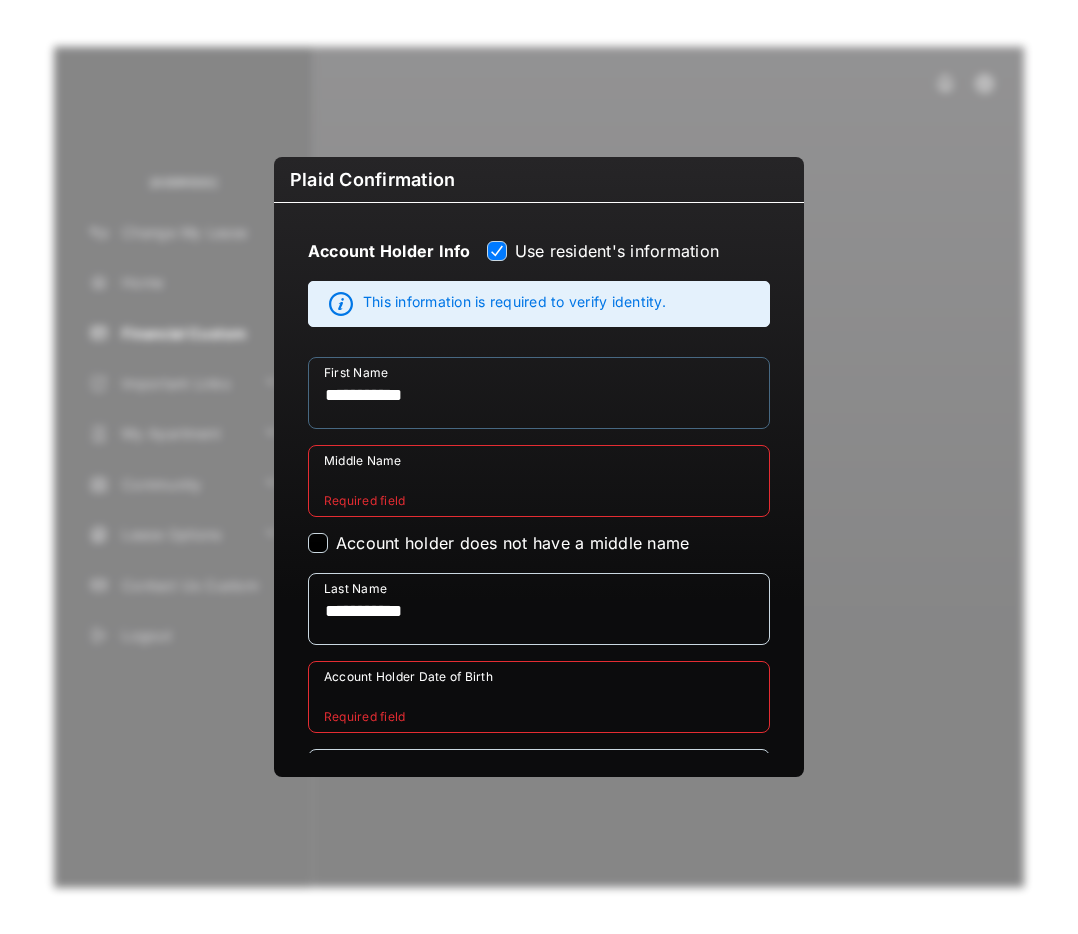 click on "**********" at bounding box center [539, 467] 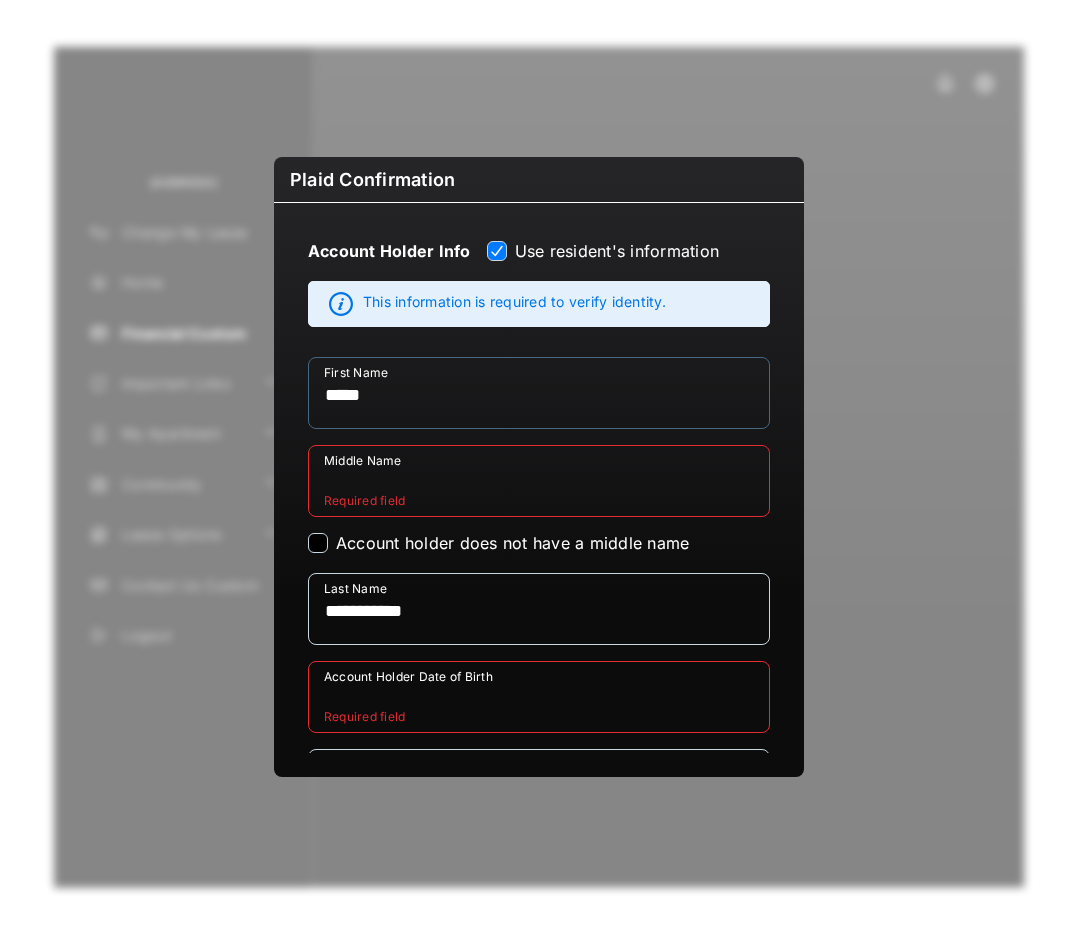 type on "*****" 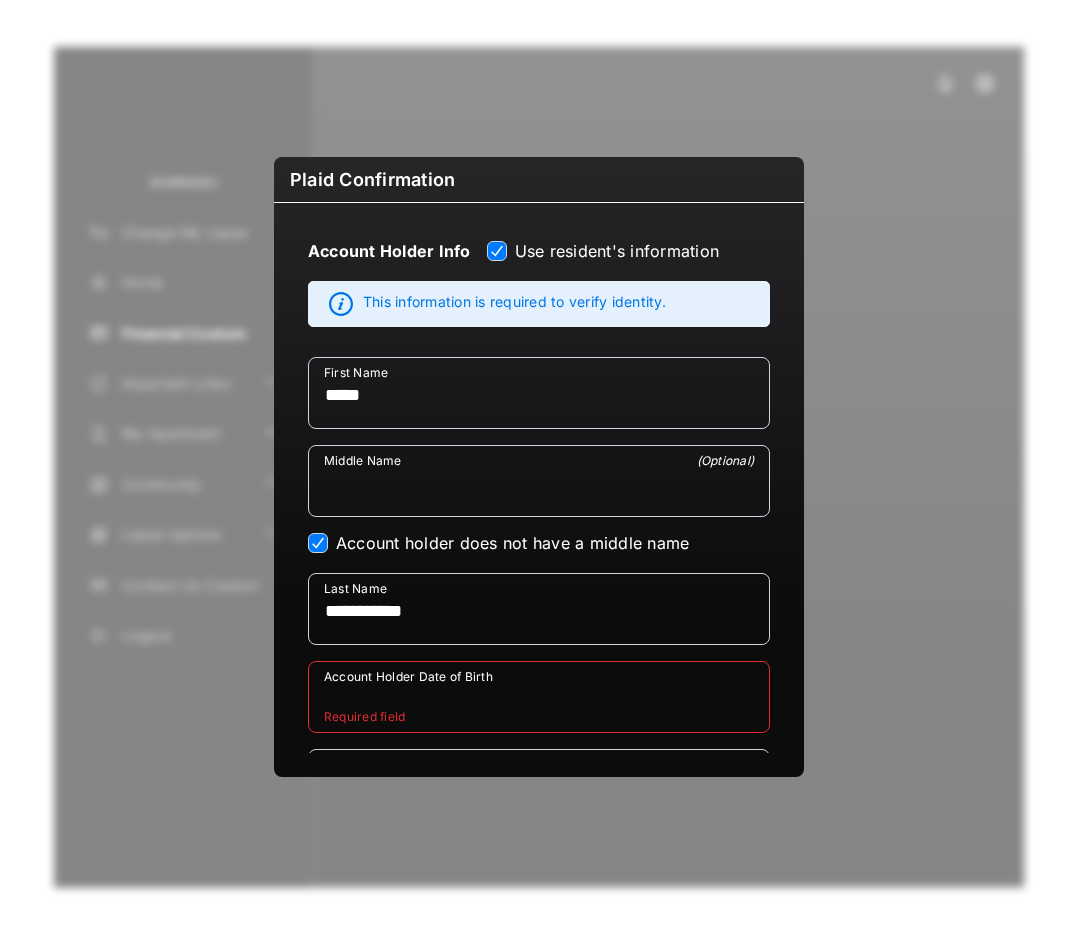 click on "Account Holder Date of Birth" at bounding box center [539, 697] 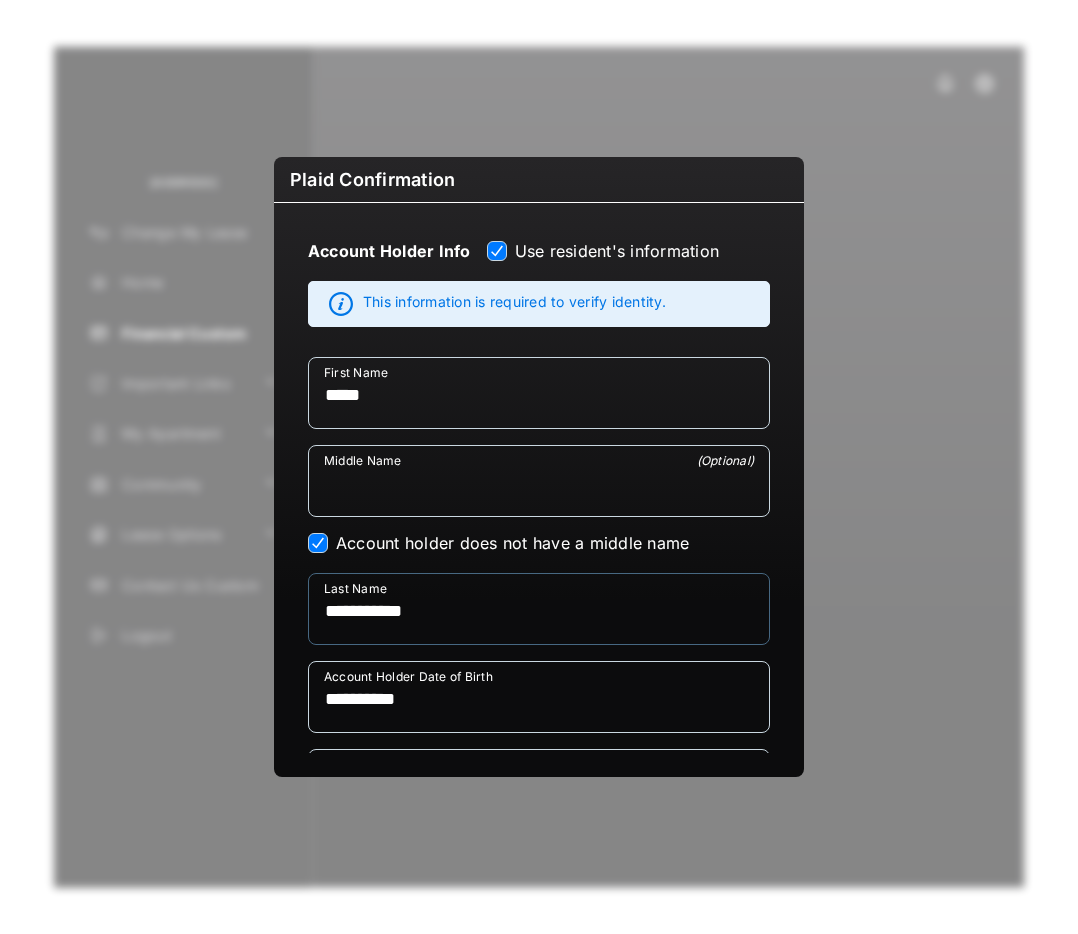 type on "**********" 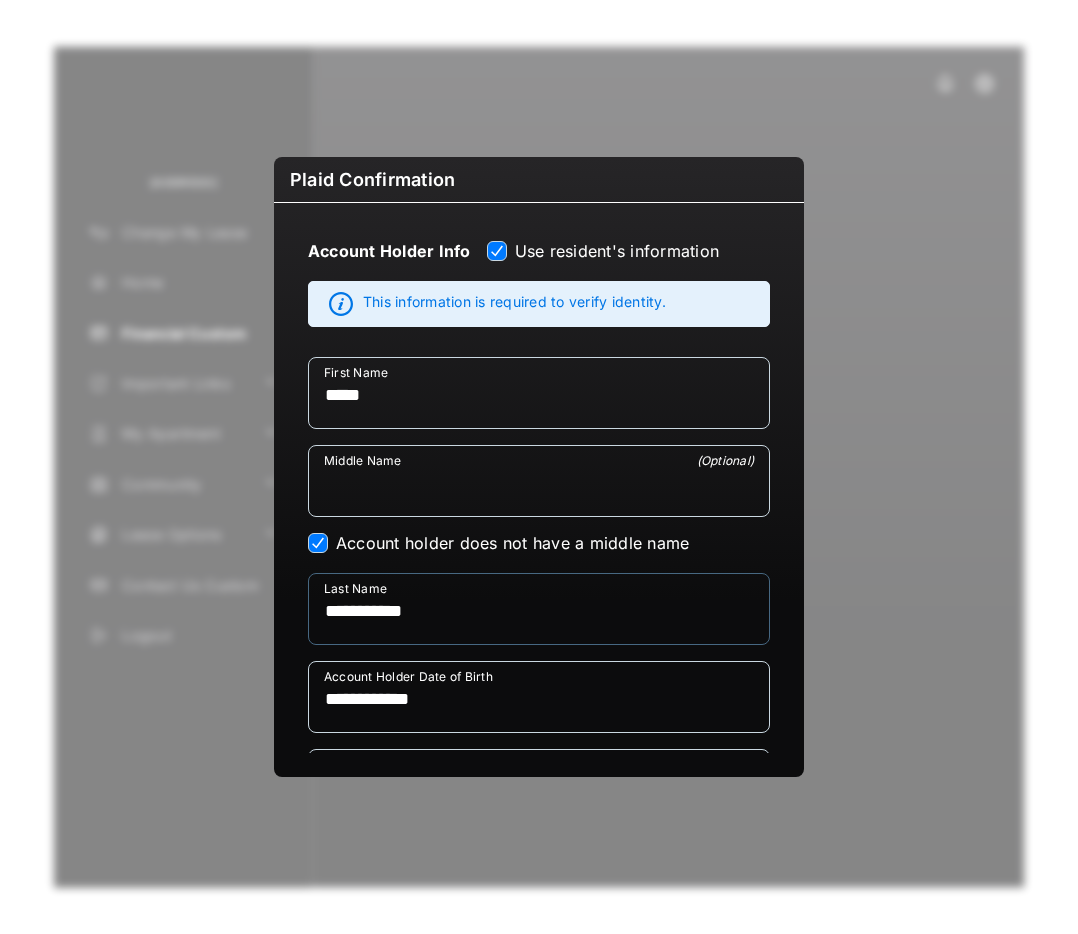 drag, startPoint x: 468, startPoint y: 621, endPoint x: 289, endPoint y: 610, distance: 179.33768 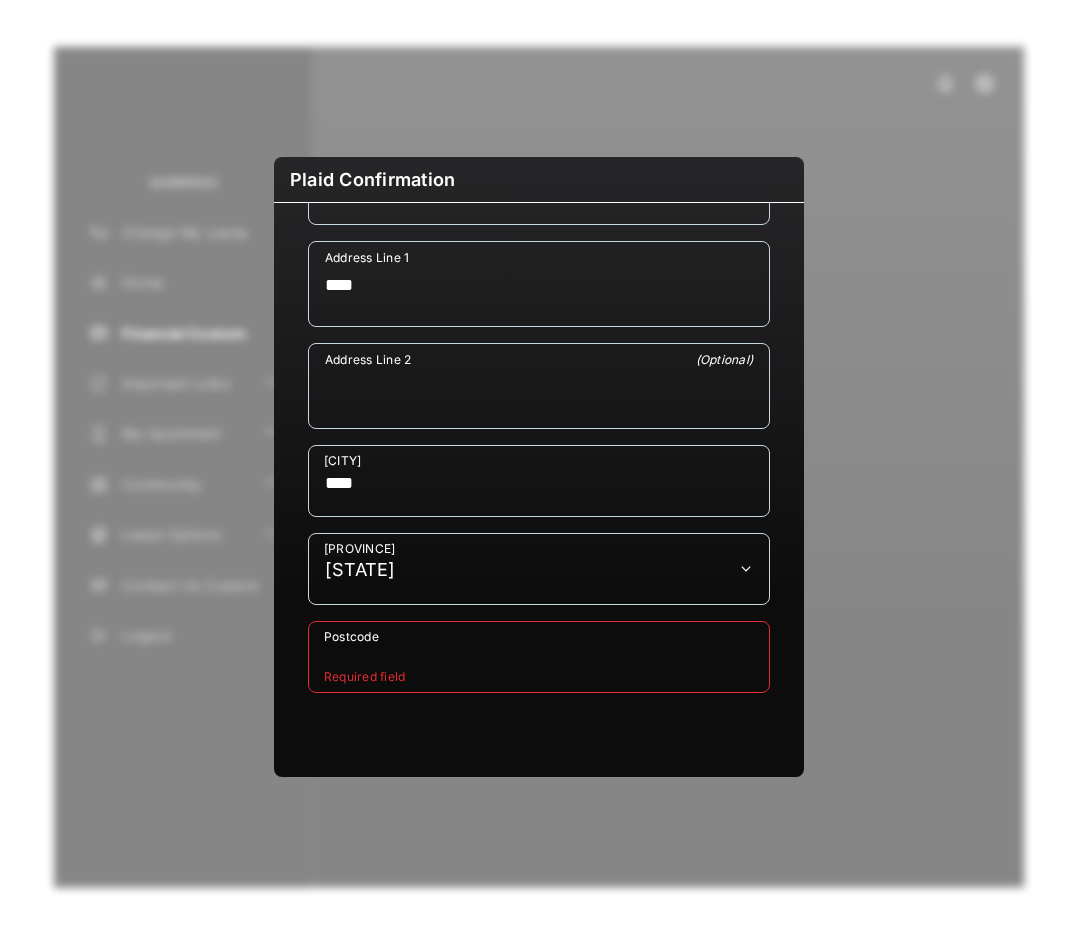 scroll, scrollTop: 977, scrollLeft: 0, axis: vertical 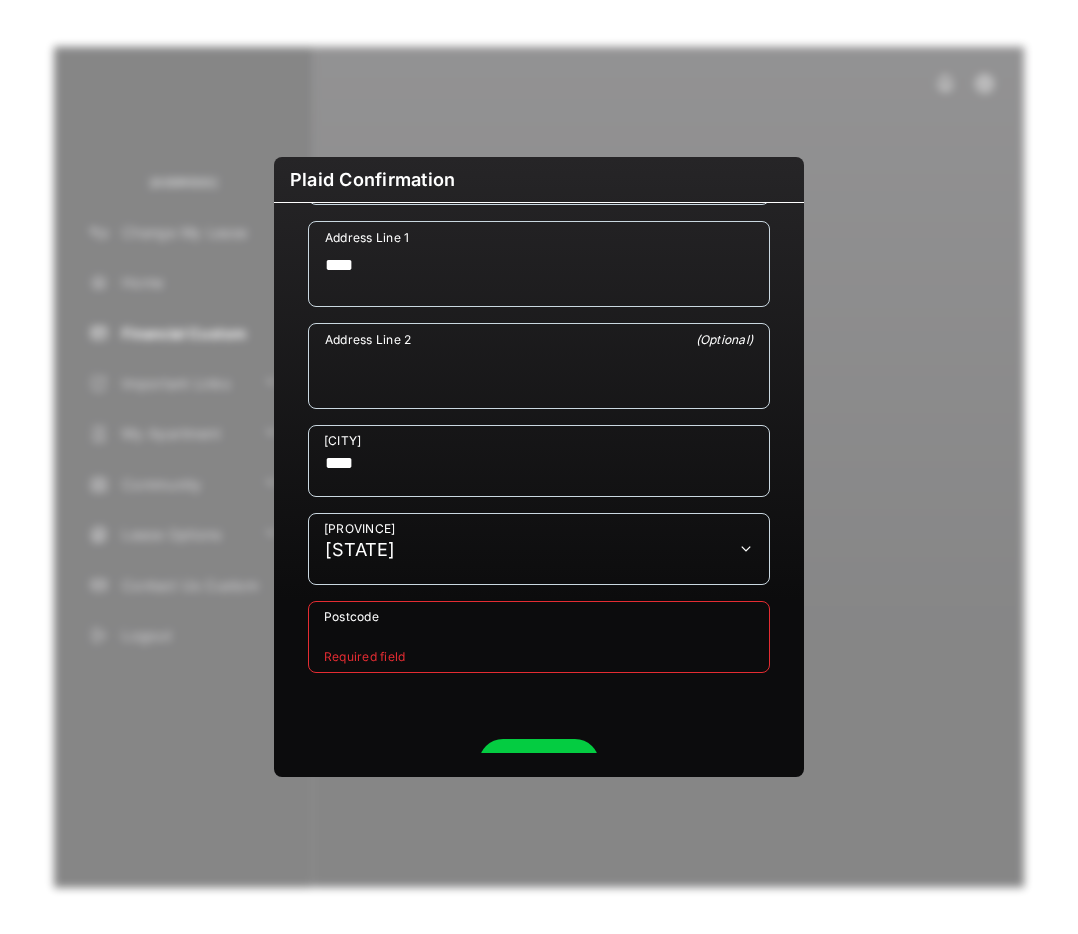type on "*****" 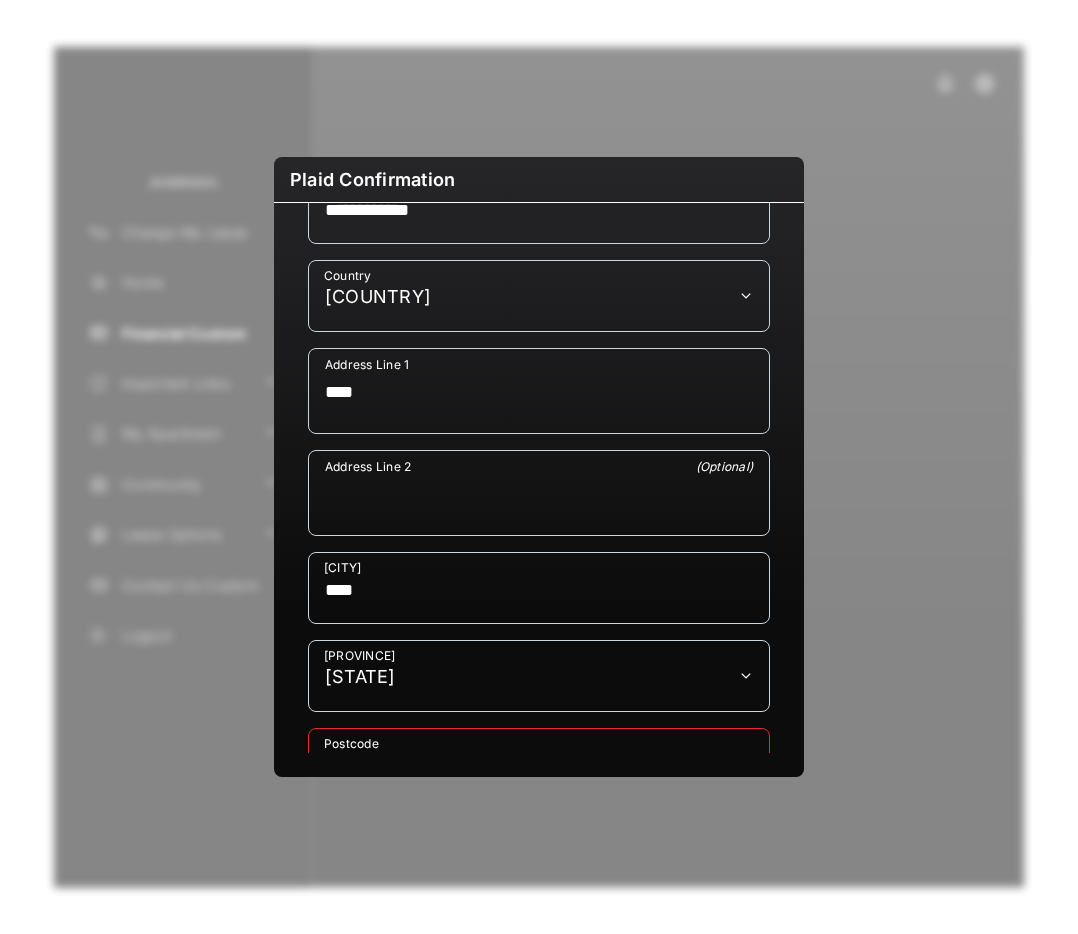 scroll, scrollTop: 824, scrollLeft: 0, axis: vertical 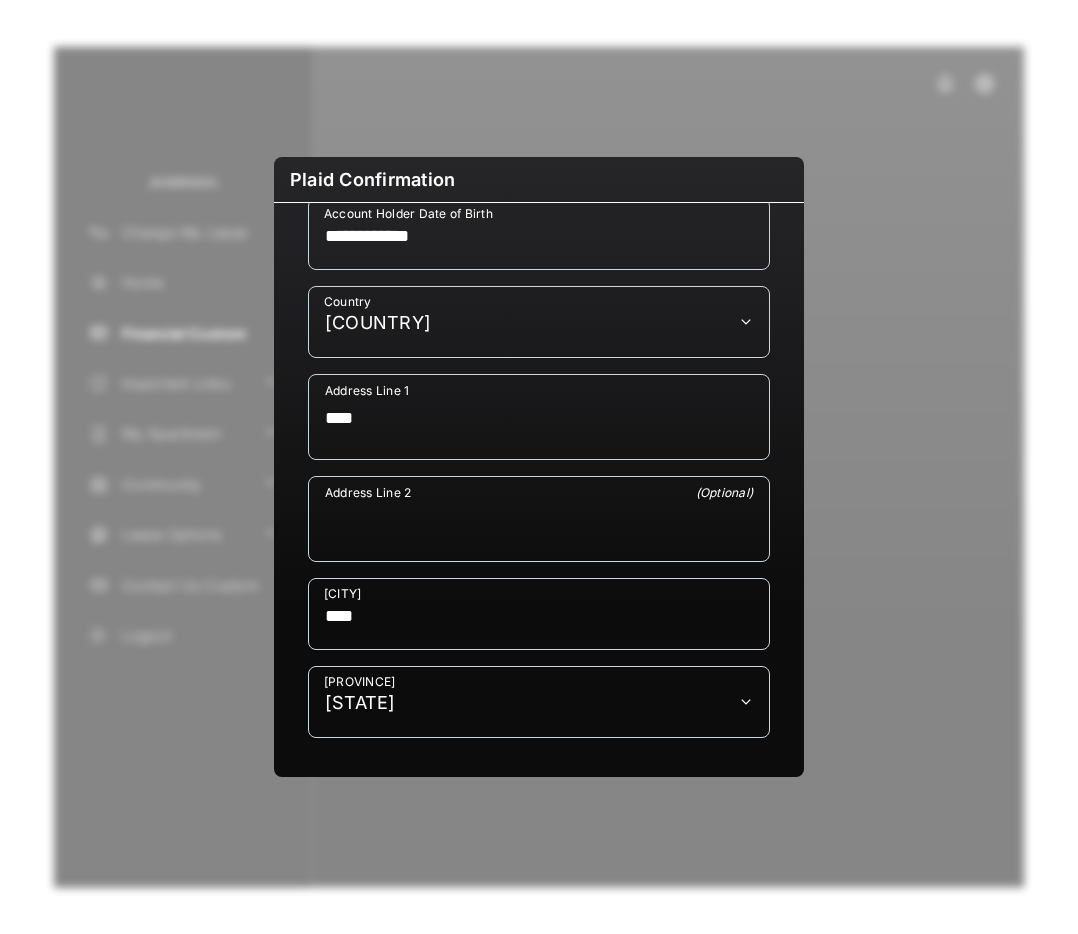 type on "*****" 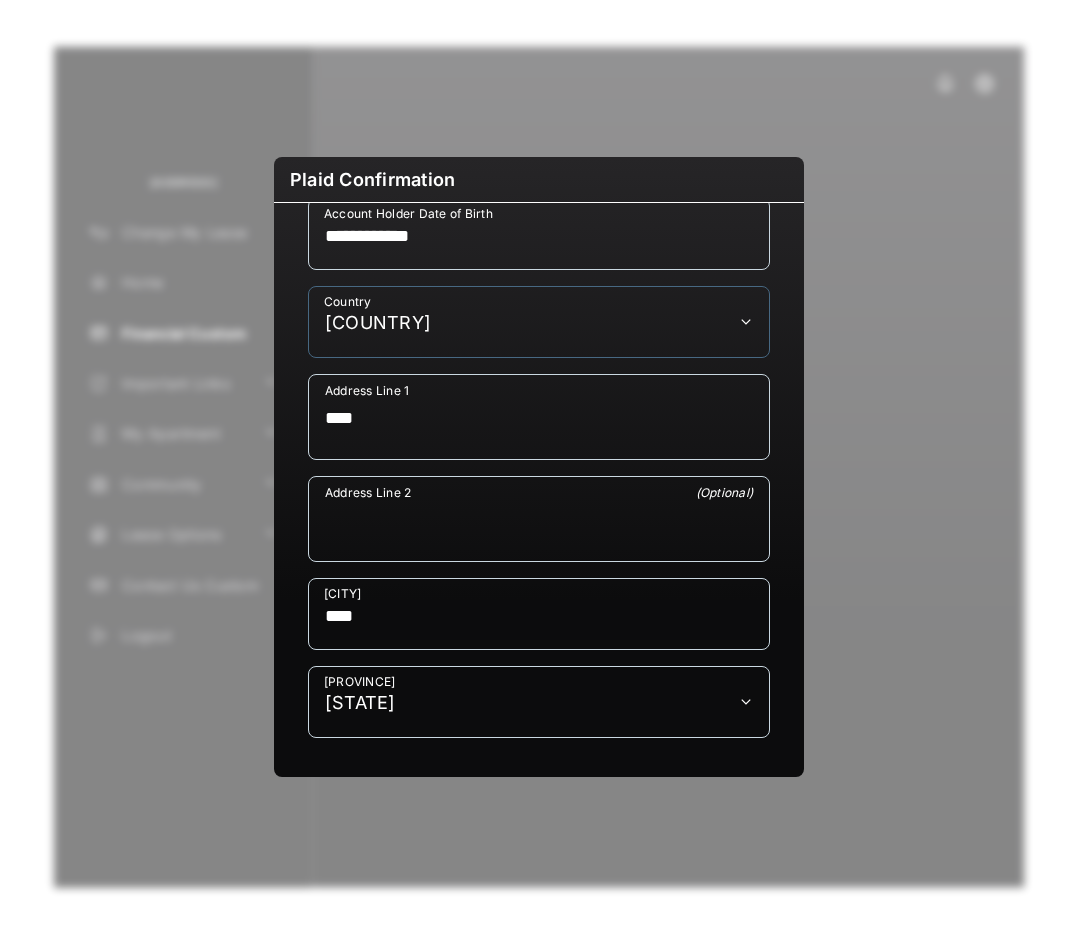 select on "**" 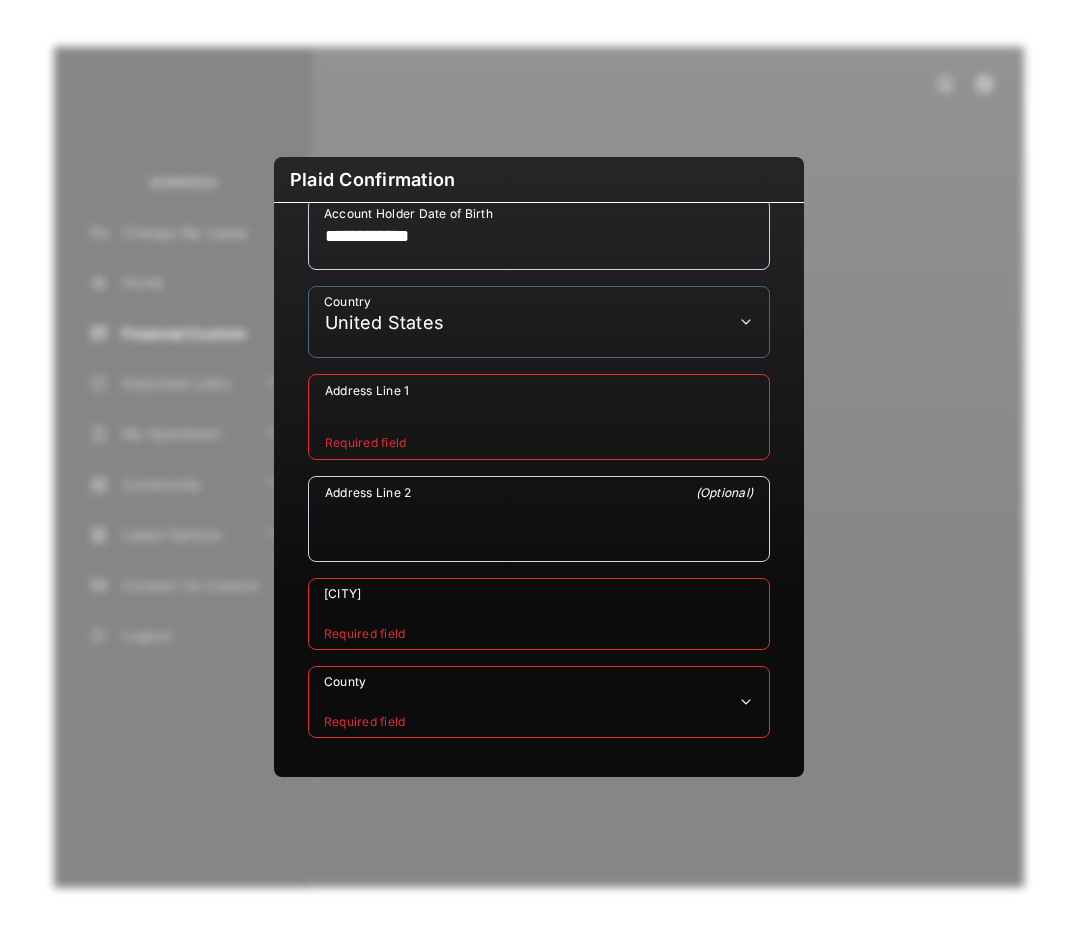 click on "Address Line 1" at bounding box center (539, 419) 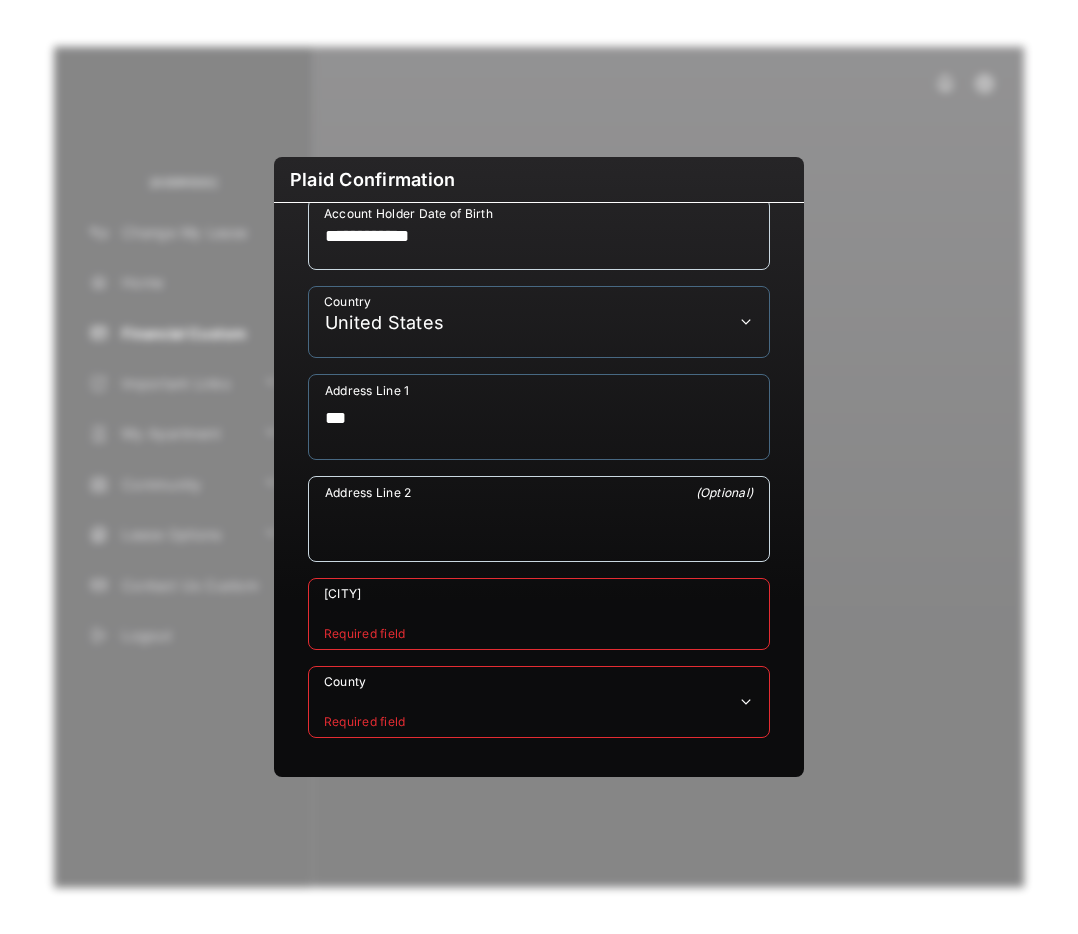 type on "***" 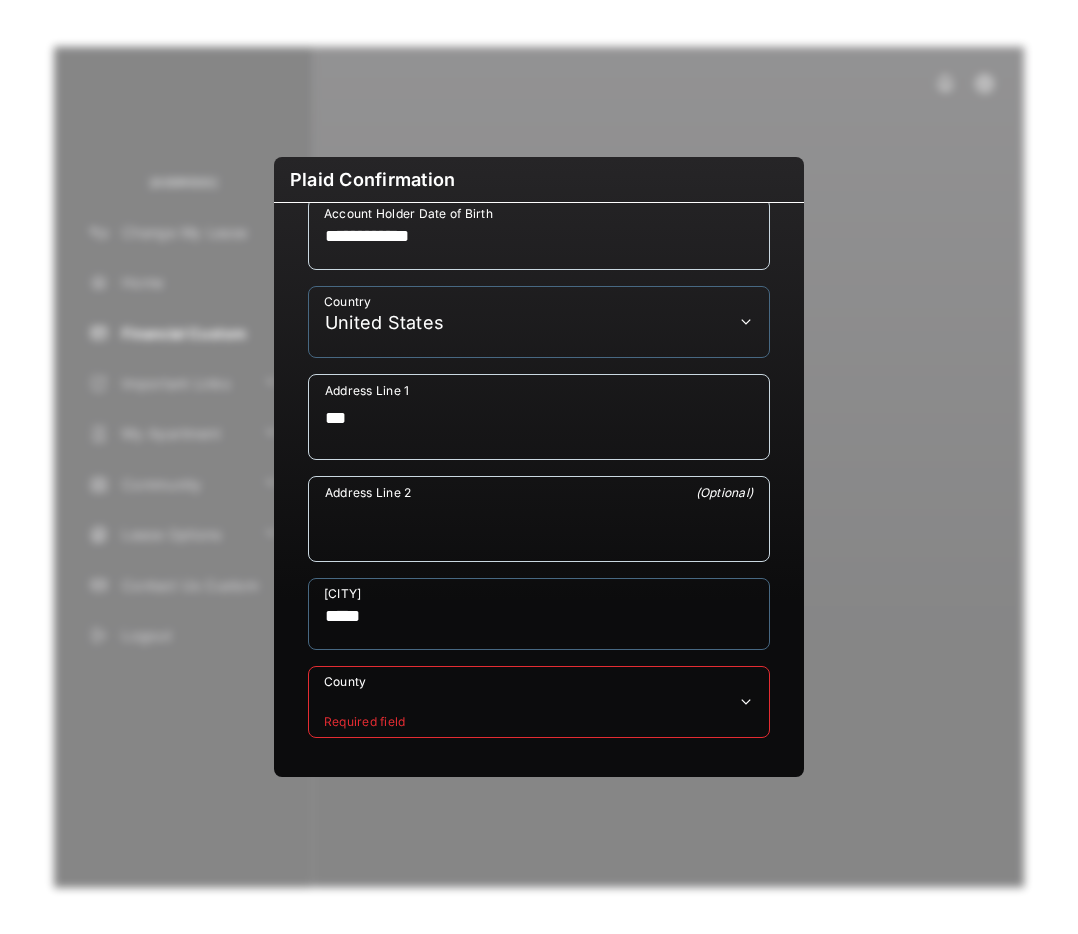 type on "*****" 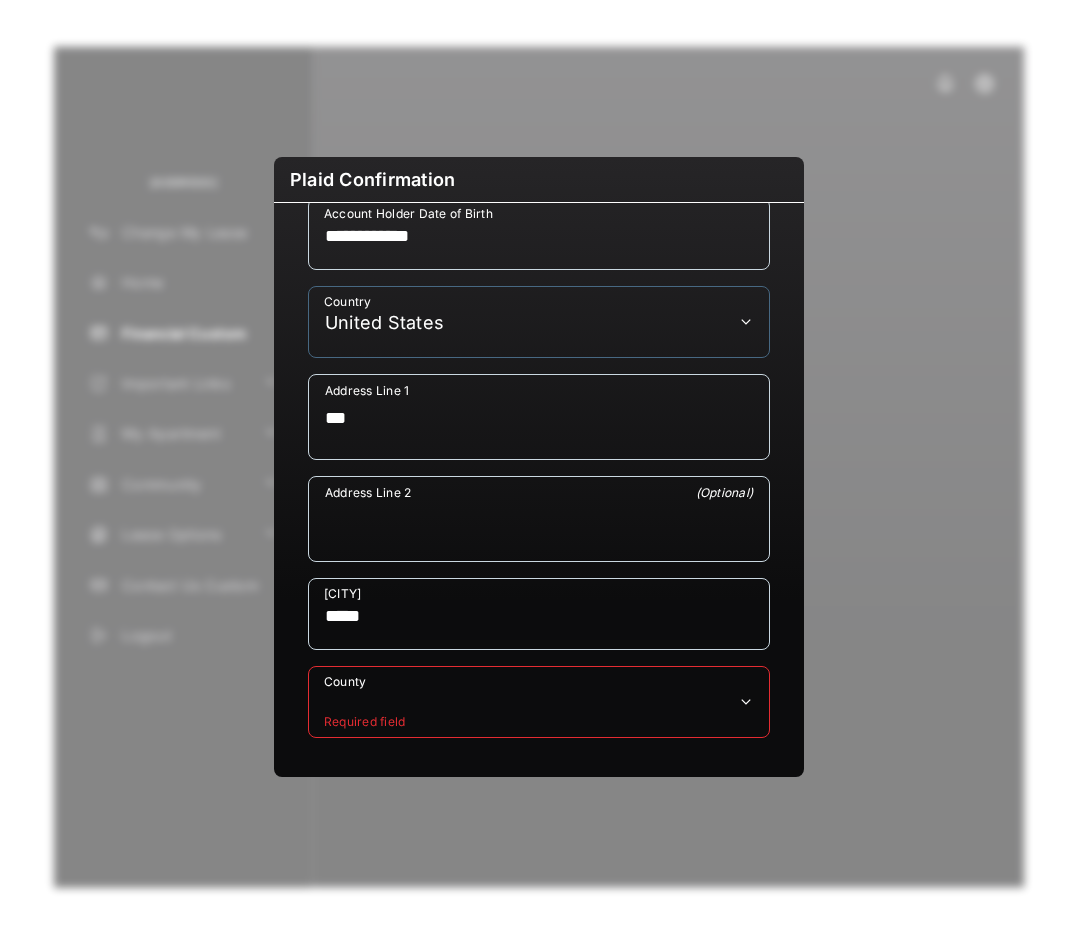 click on "**********" at bounding box center (539, 702) 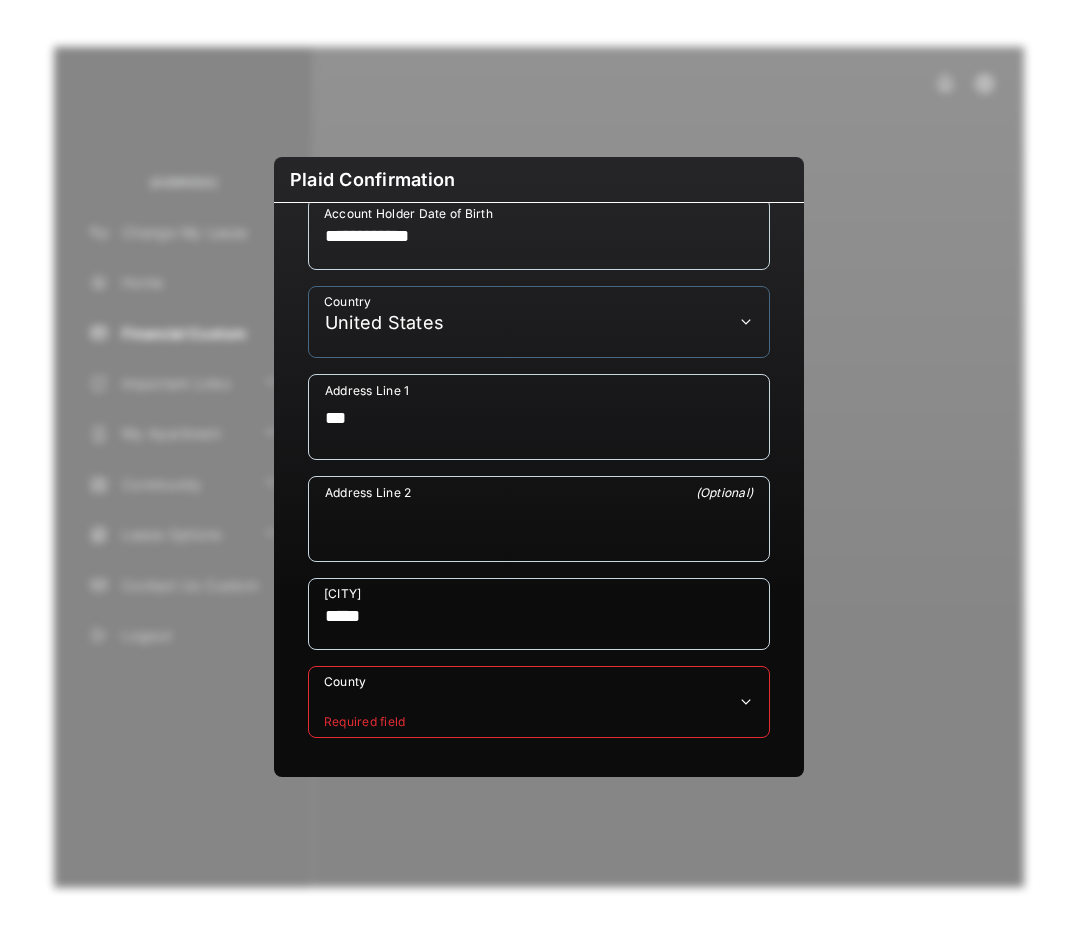 select on "**" 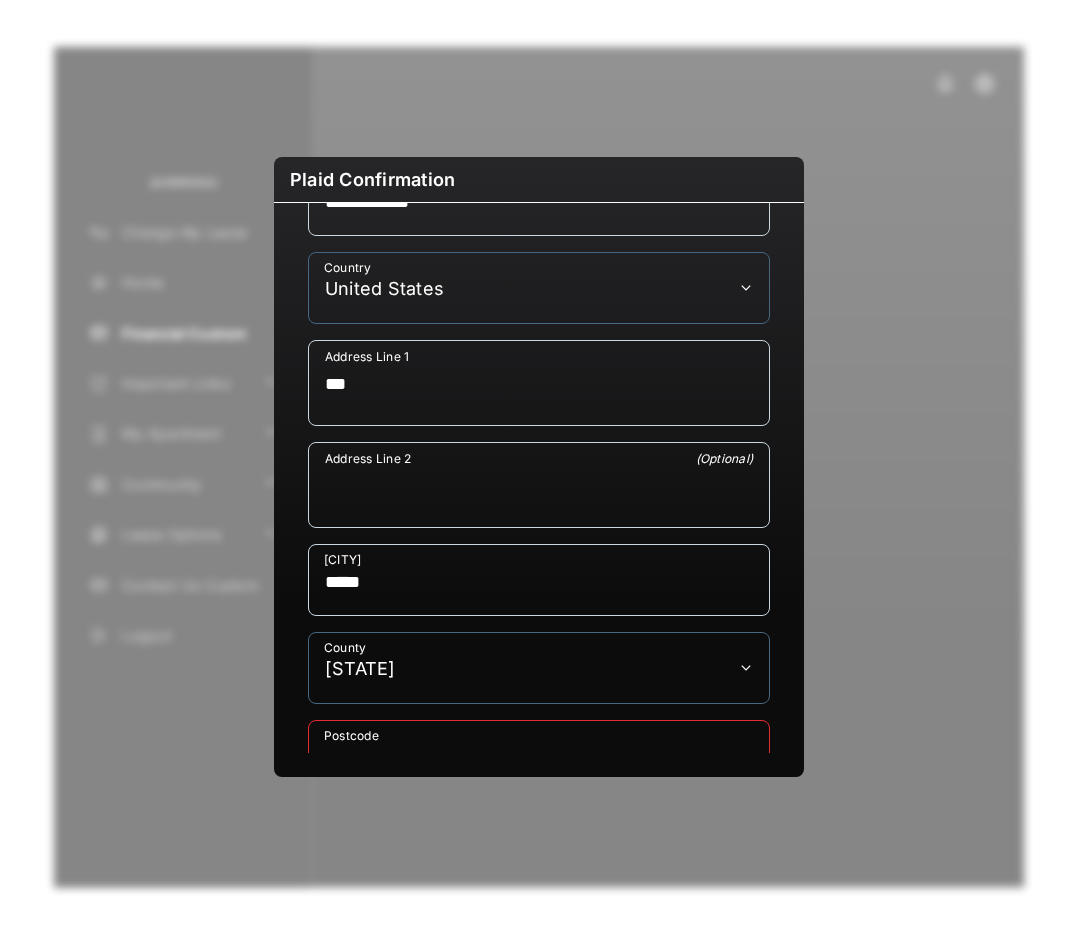 scroll, scrollTop: 986, scrollLeft: 0, axis: vertical 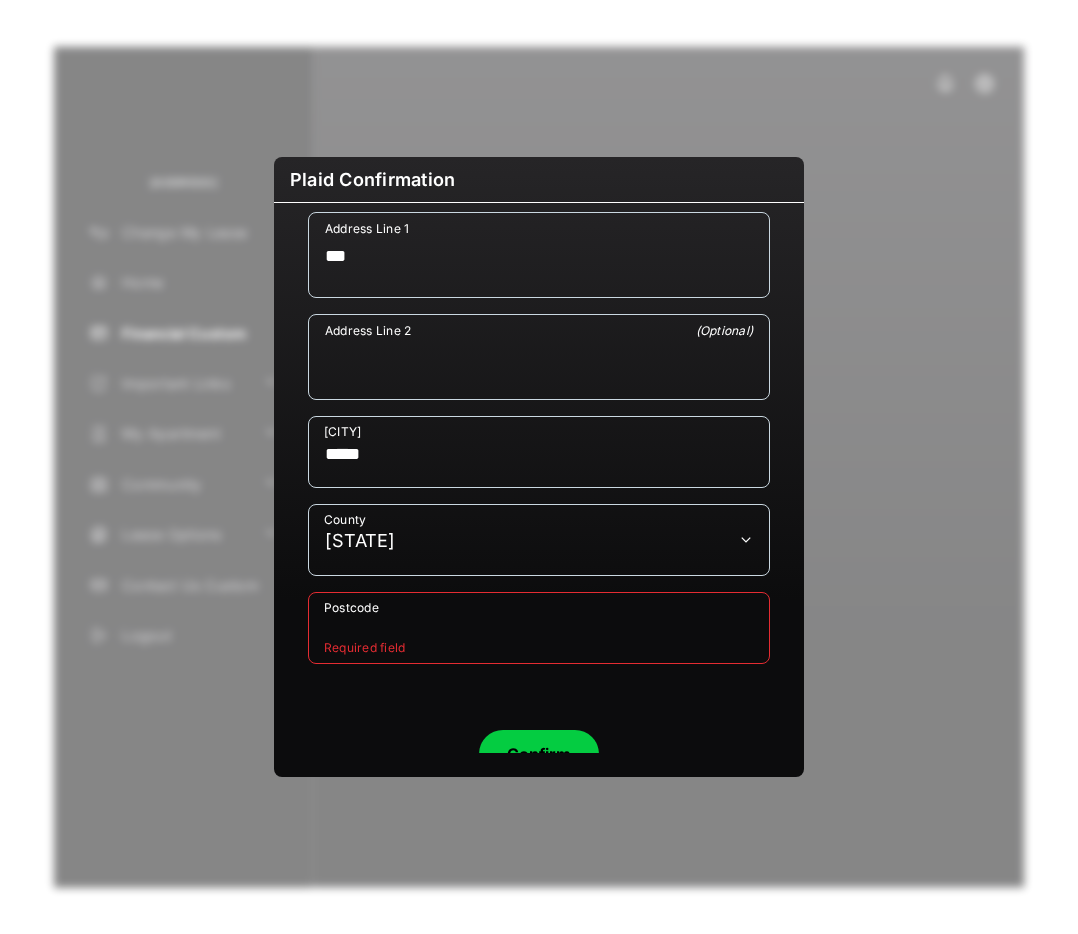 click on "Postcode" at bounding box center [539, 628] 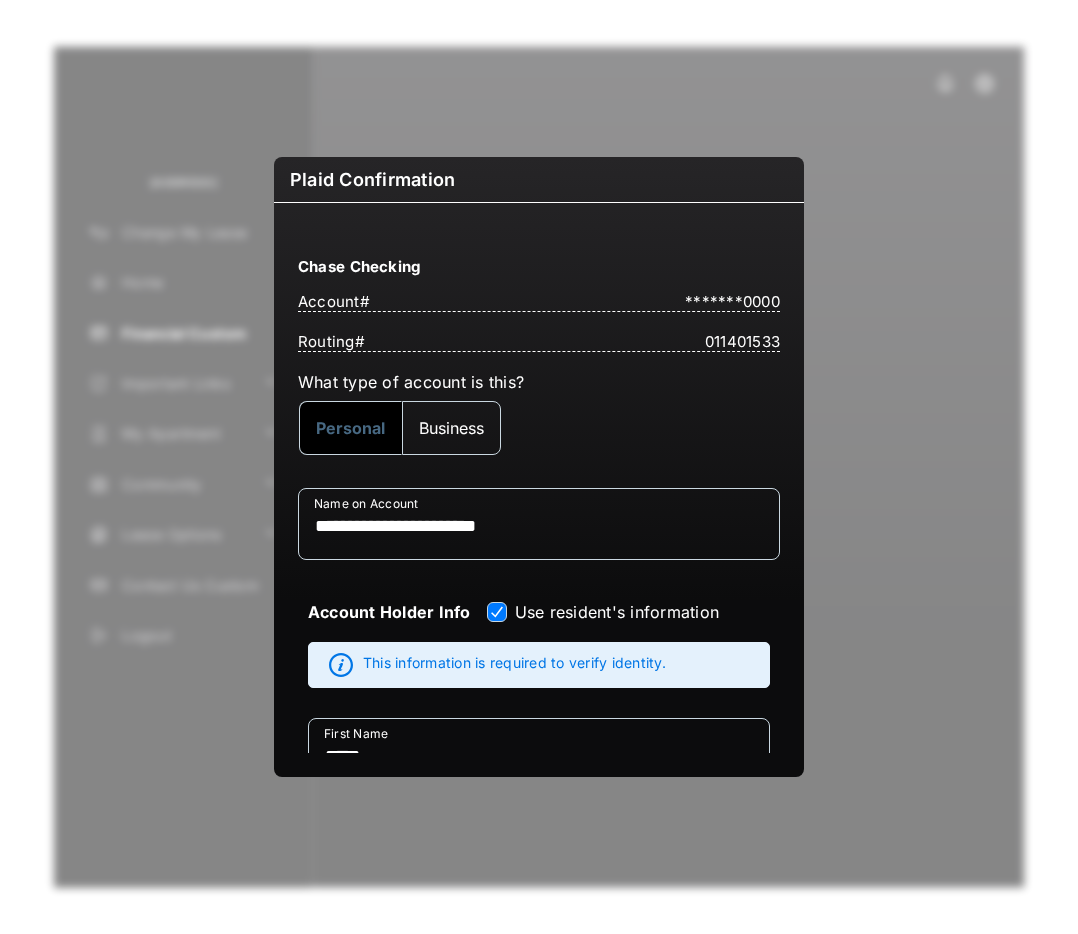 scroll, scrollTop: 1035, scrollLeft: 0, axis: vertical 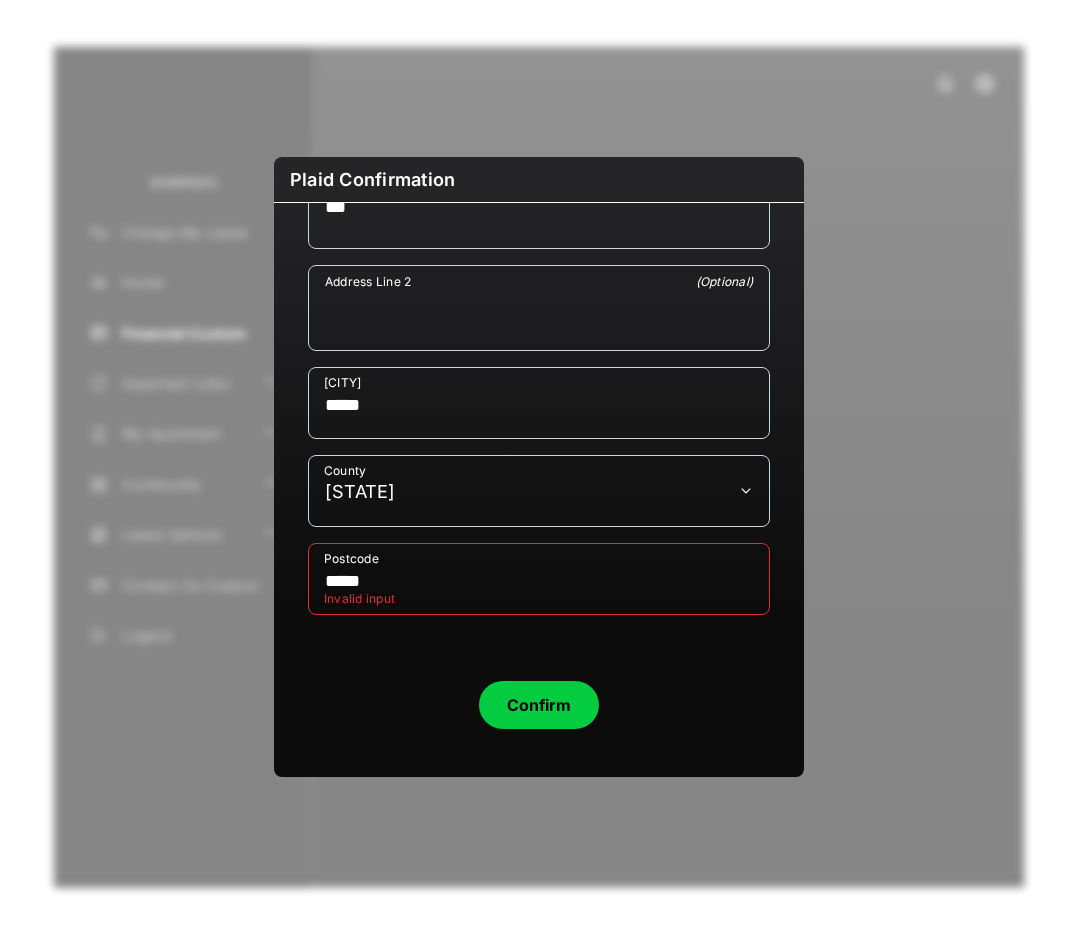 type on "*****" 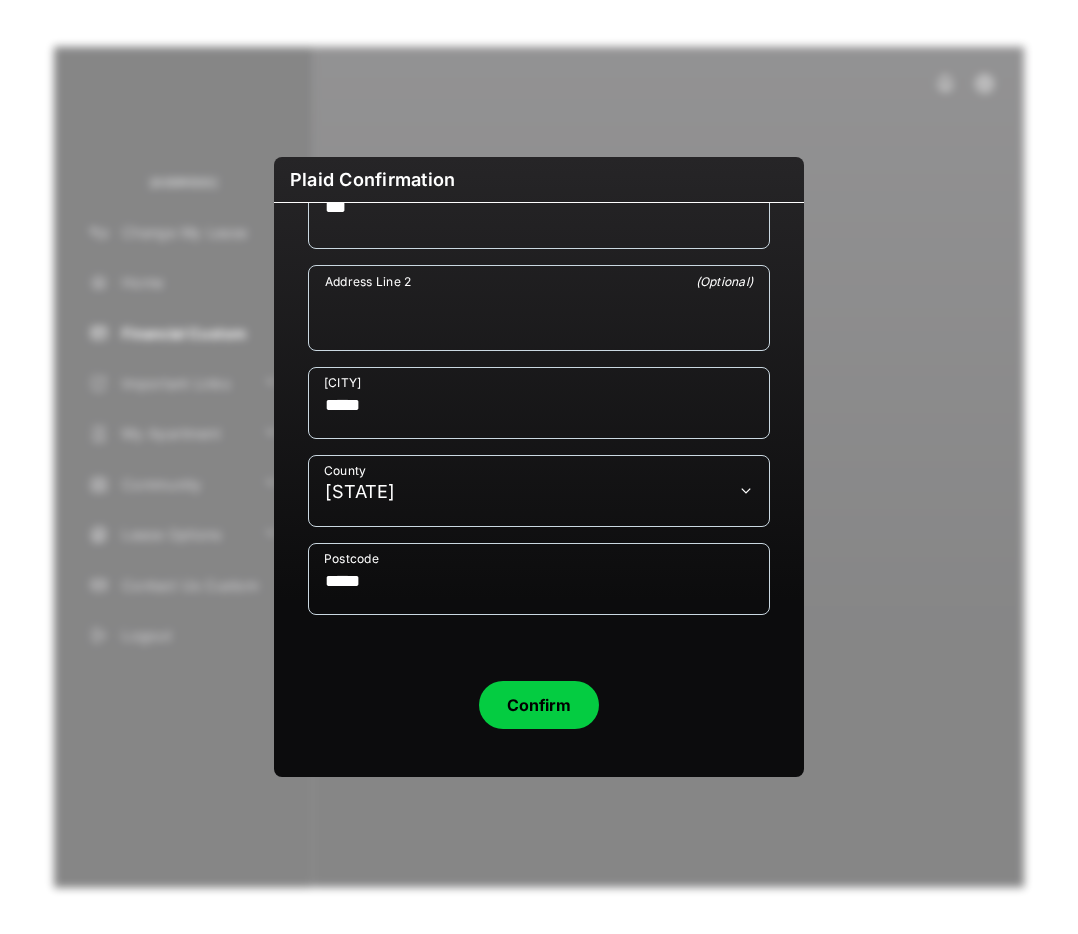 click on "Confirm" at bounding box center (539, 705) 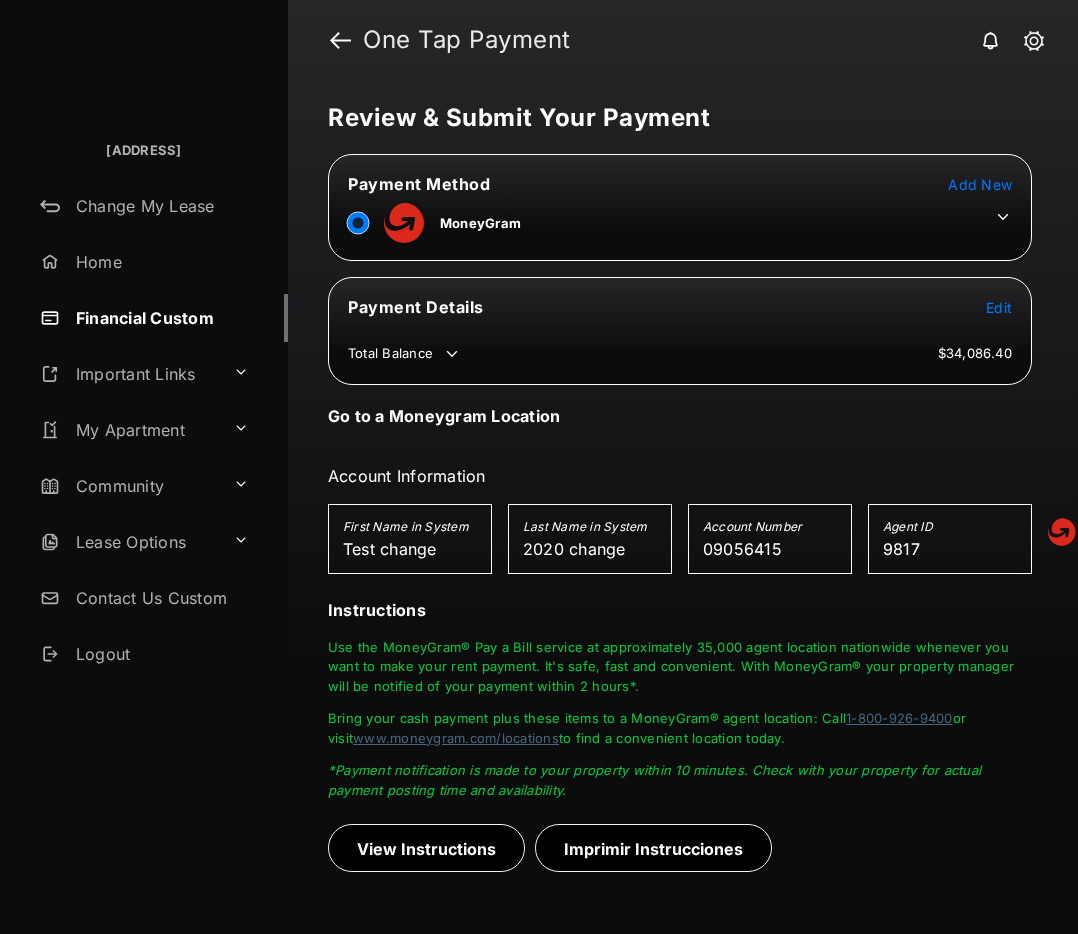 click 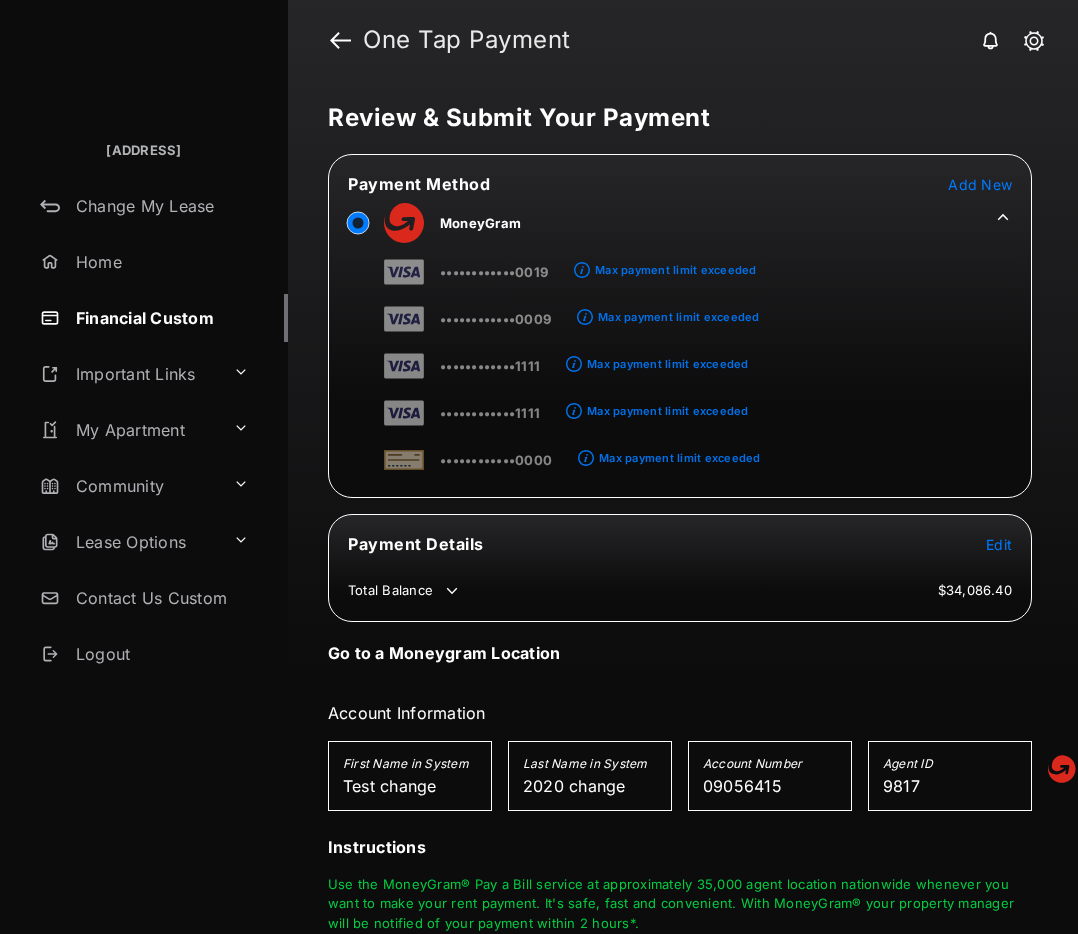 click on "Edit" at bounding box center (999, 544) 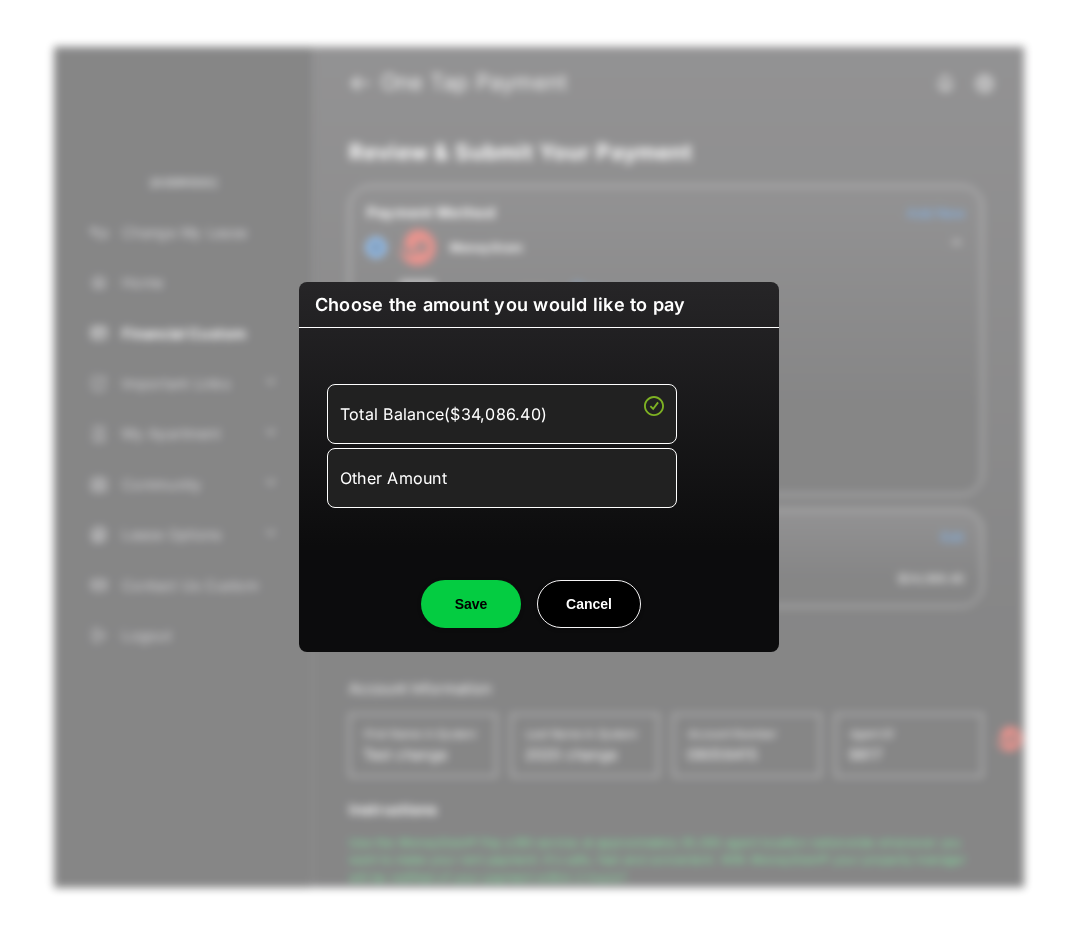 click on "Other Amount" at bounding box center [502, 478] 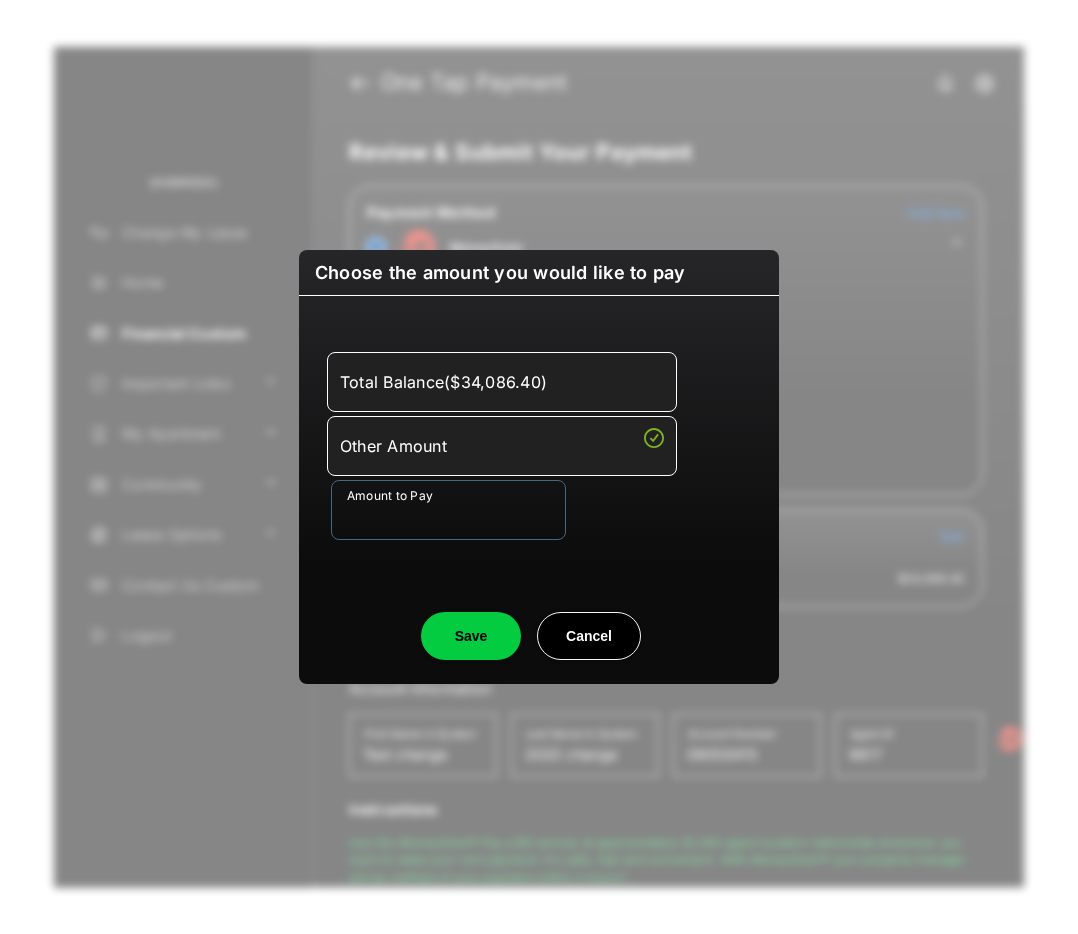 click on "Amount to Pay" at bounding box center (448, 510) 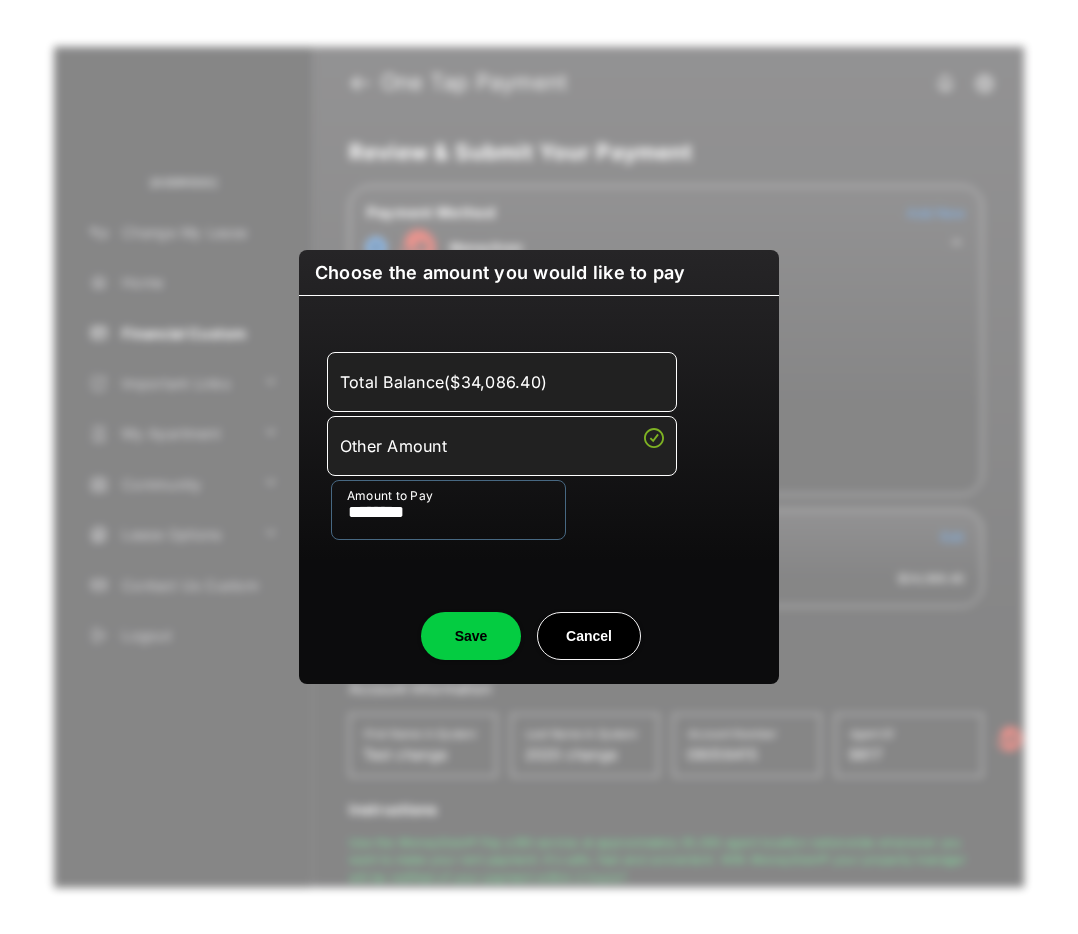 type on "********" 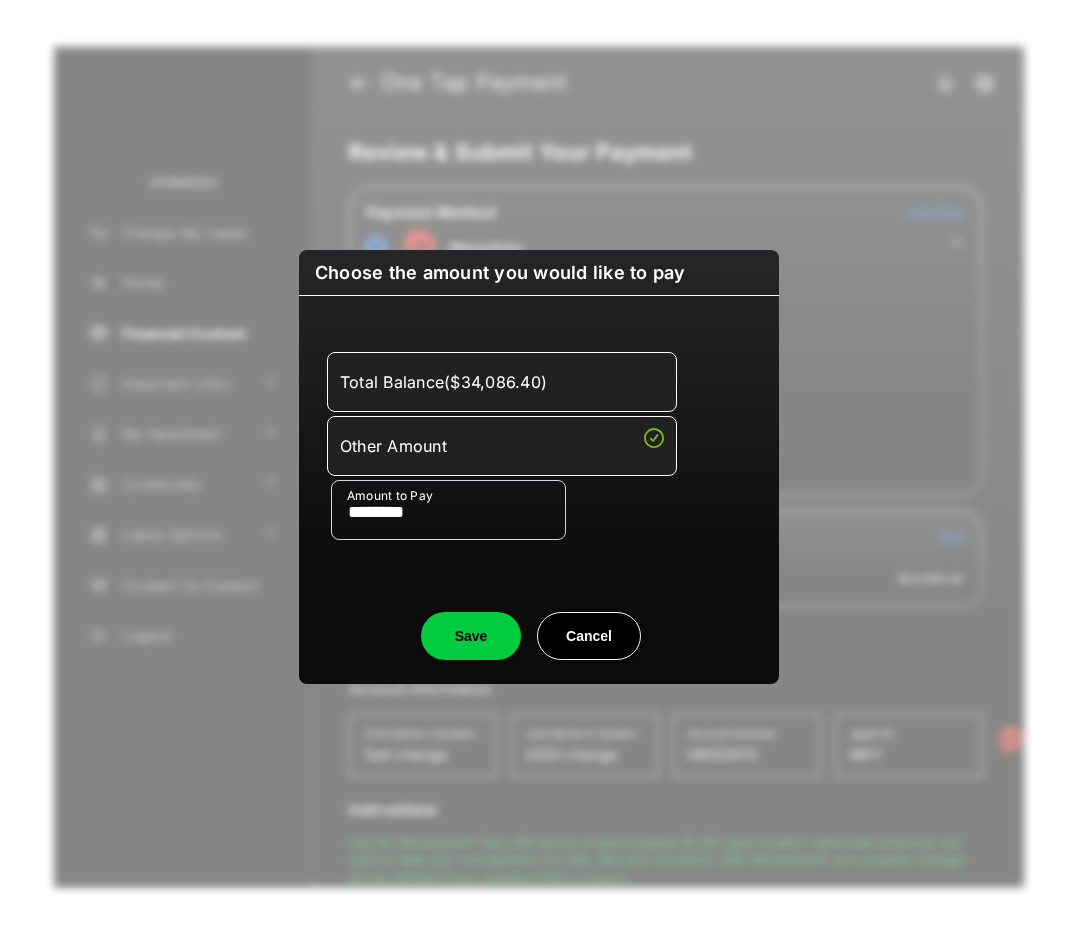 click on "Save" at bounding box center (471, 636) 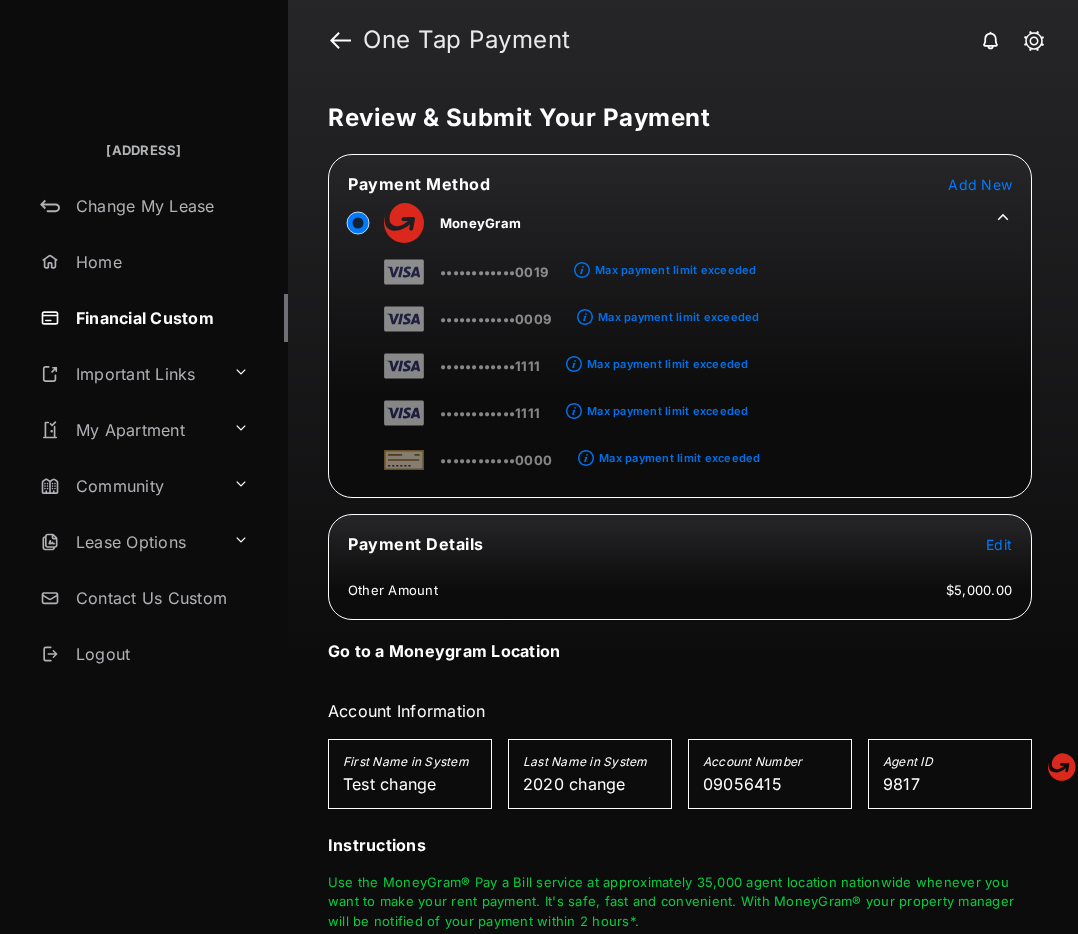 click on "Edit" at bounding box center (999, 544) 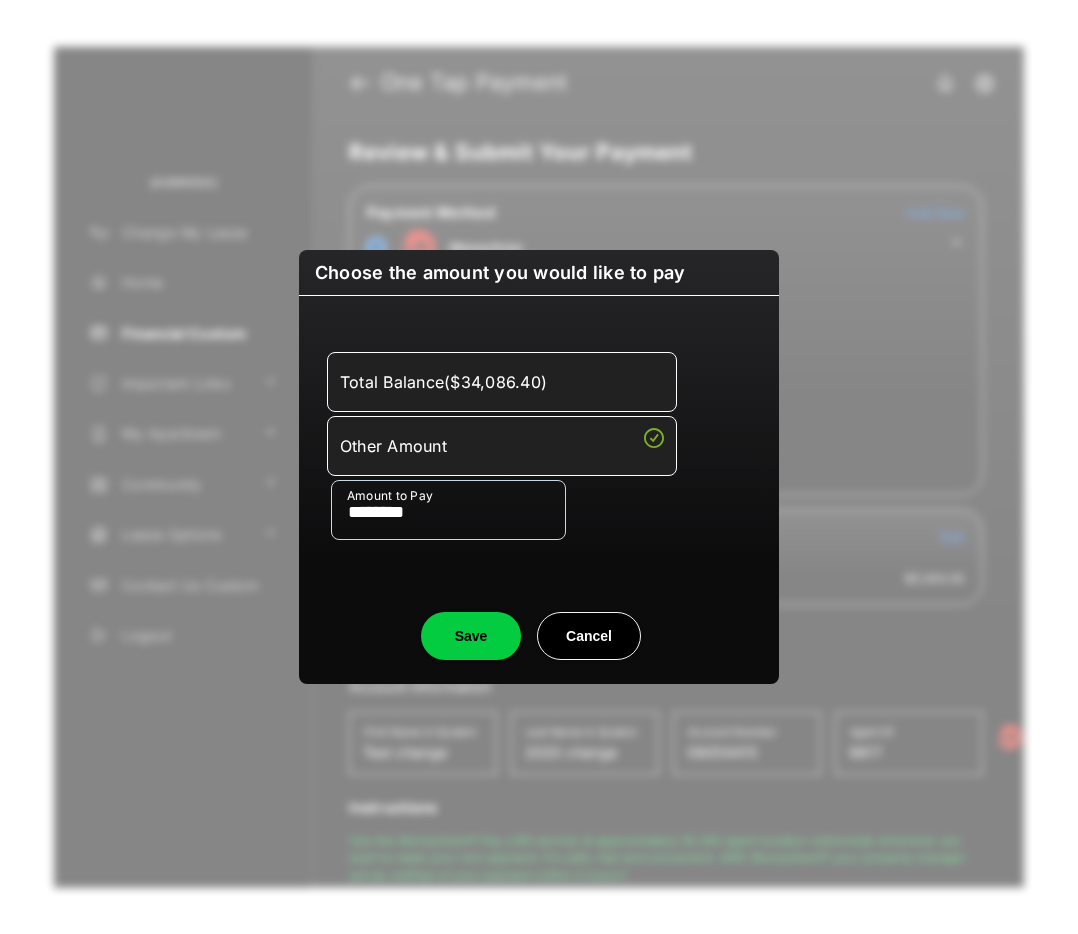 click on "********" at bounding box center (448, 510) 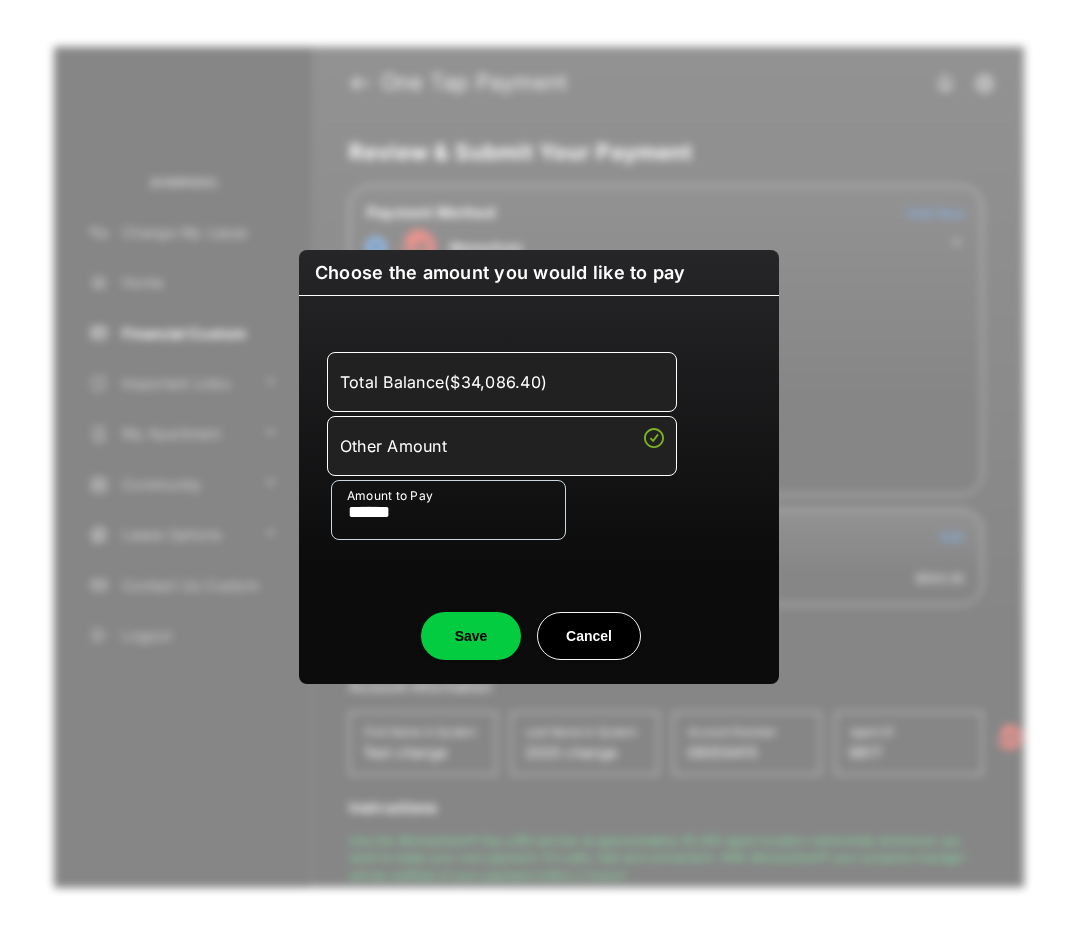 type on "******" 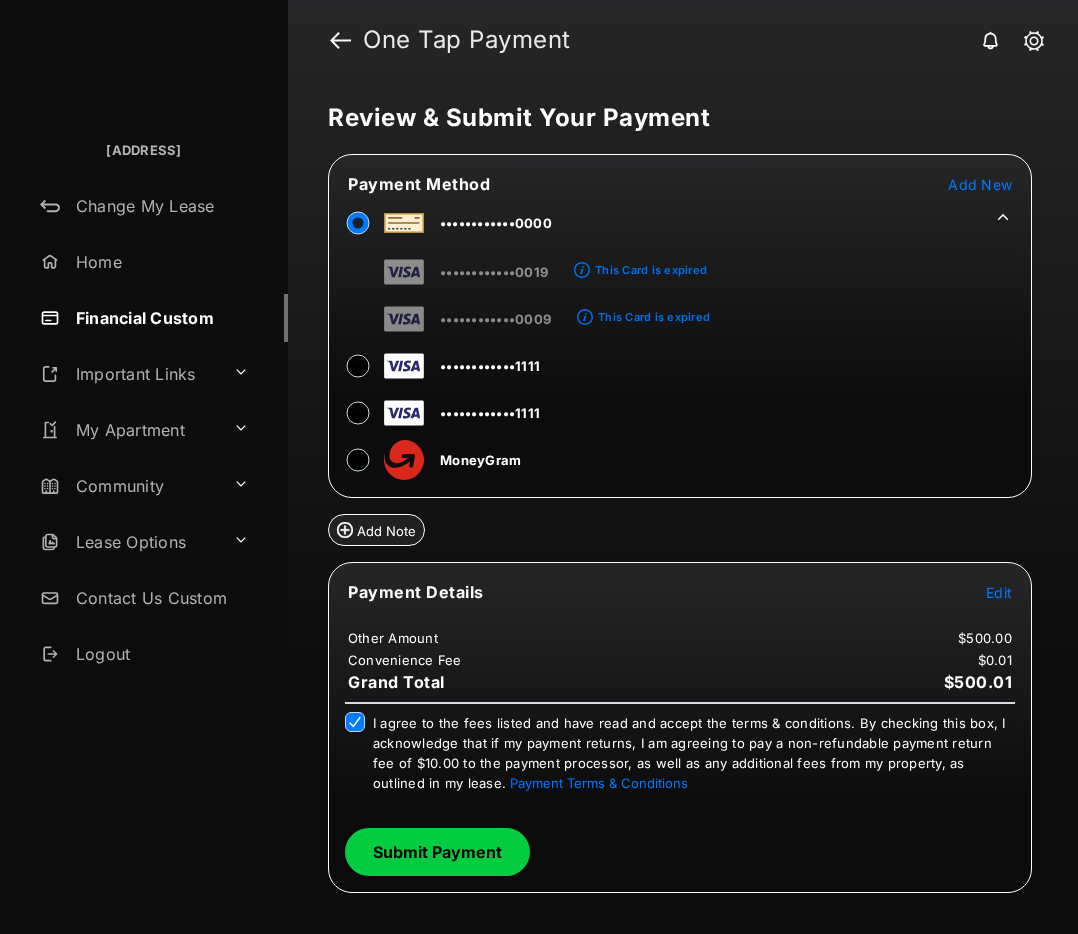 click on "Submit Payment" at bounding box center (437, 852) 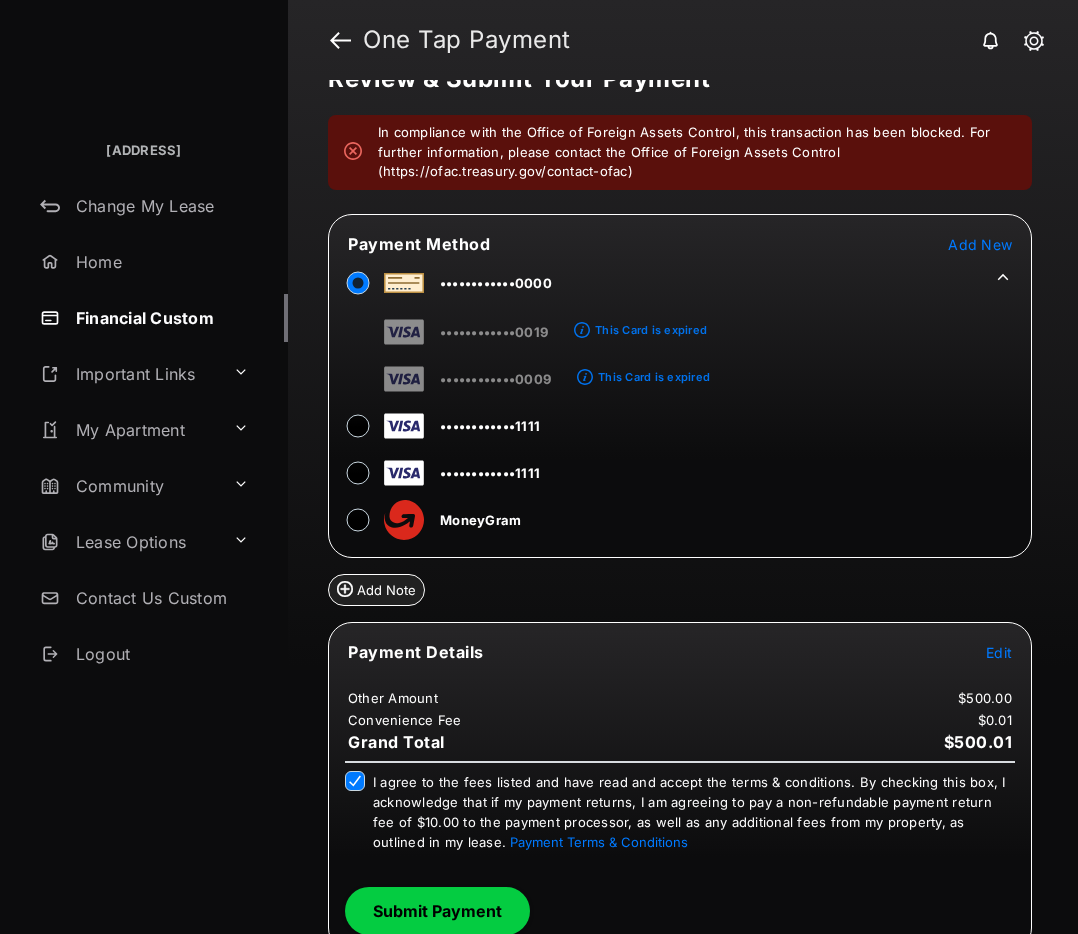 scroll, scrollTop: 59, scrollLeft: 0, axis: vertical 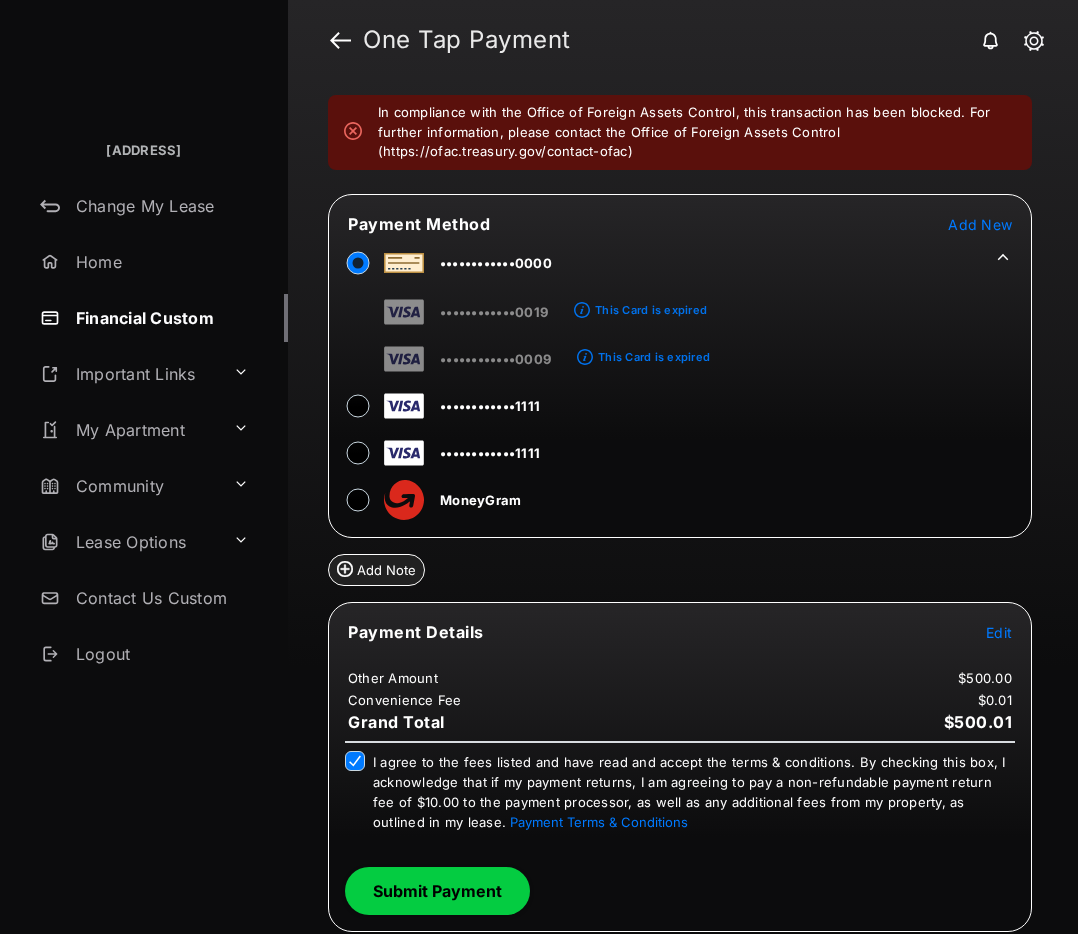 click on "Submit Payment" at bounding box center (437, 891) 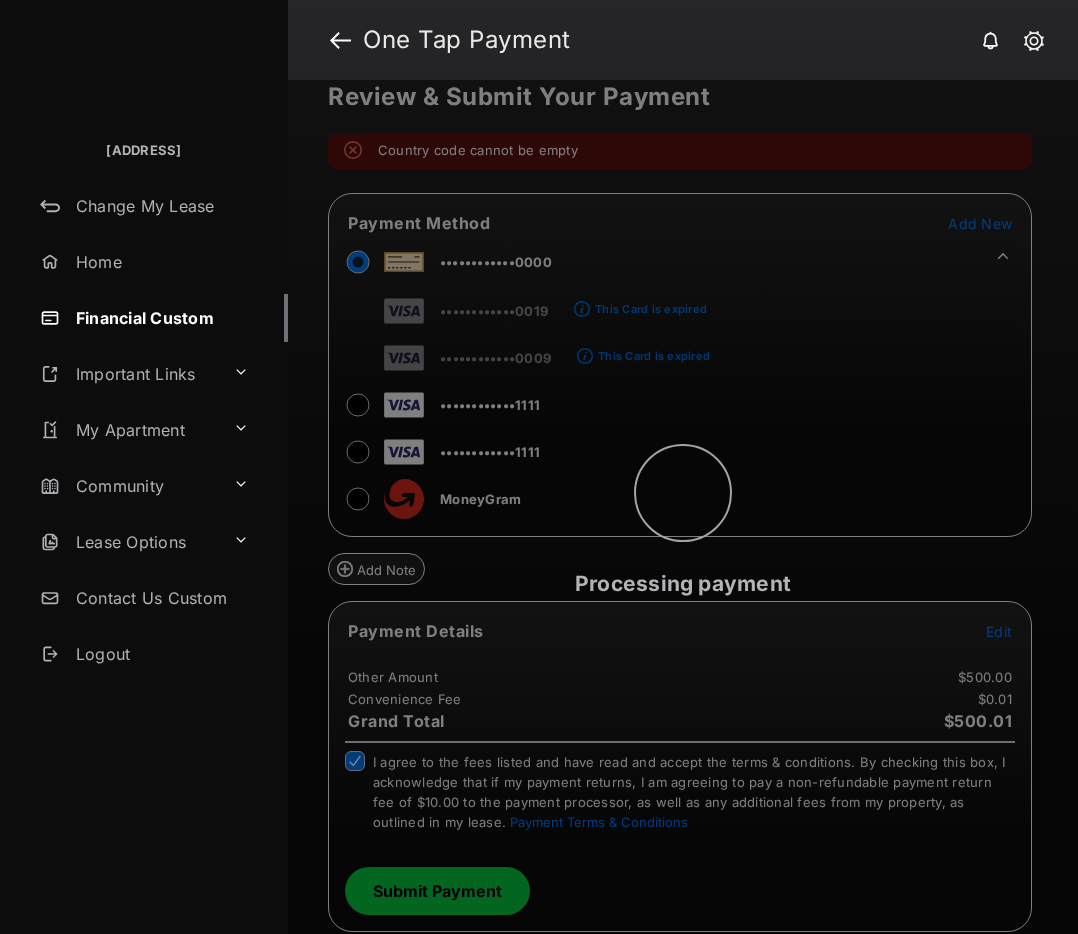 scroll, scrollTop: 21, scrollLeft: 0, axis: vertical 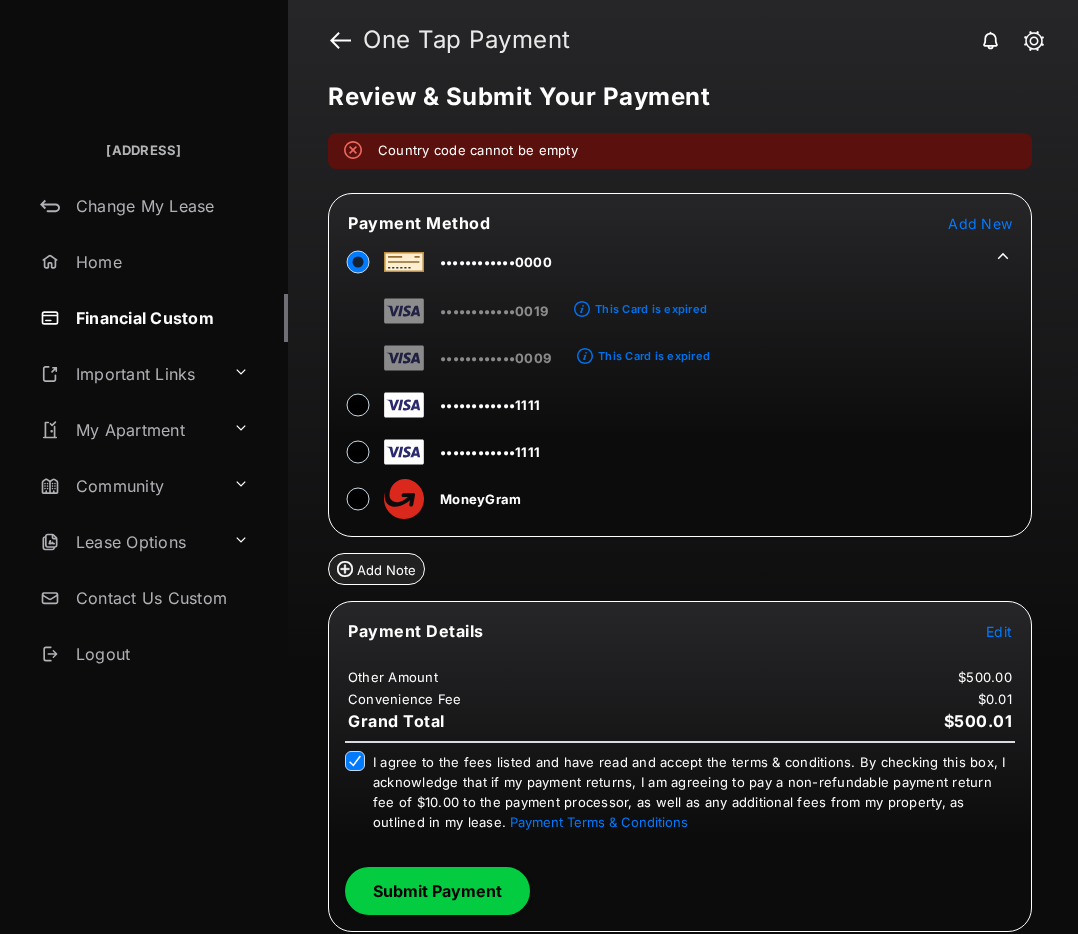 click on "Submit Payment" at bounding box center [437, 891] 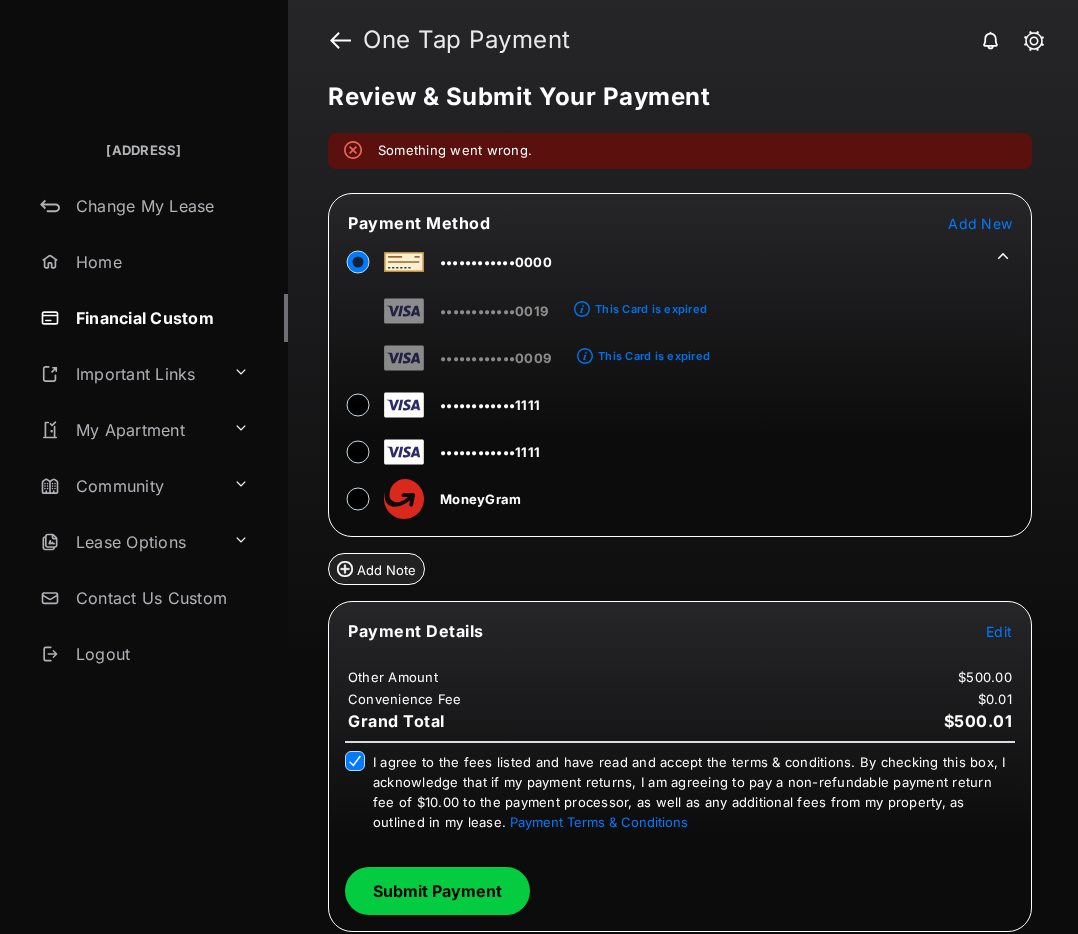click on "Submit Payment" at bounding box center [437, 891] 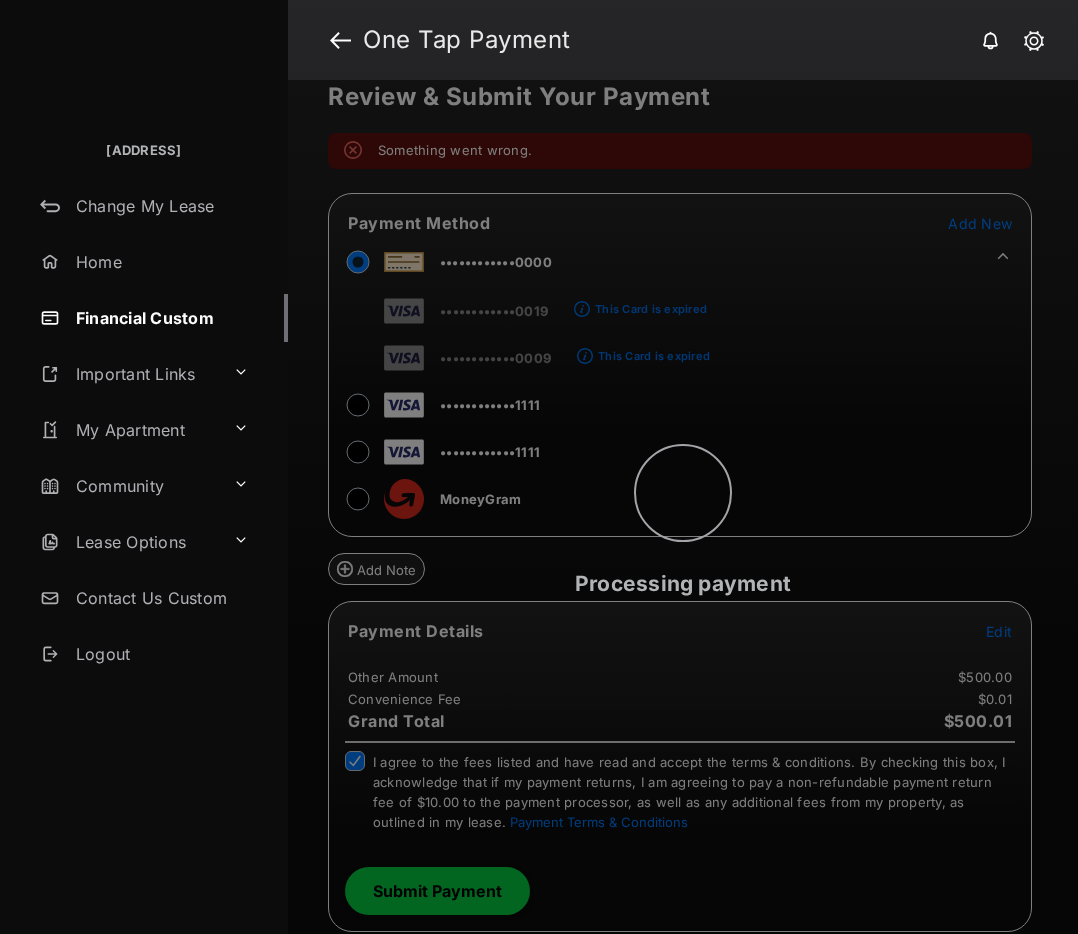 scroll, scrollTop: 59, scrollLeft: 0, axis: vertical 